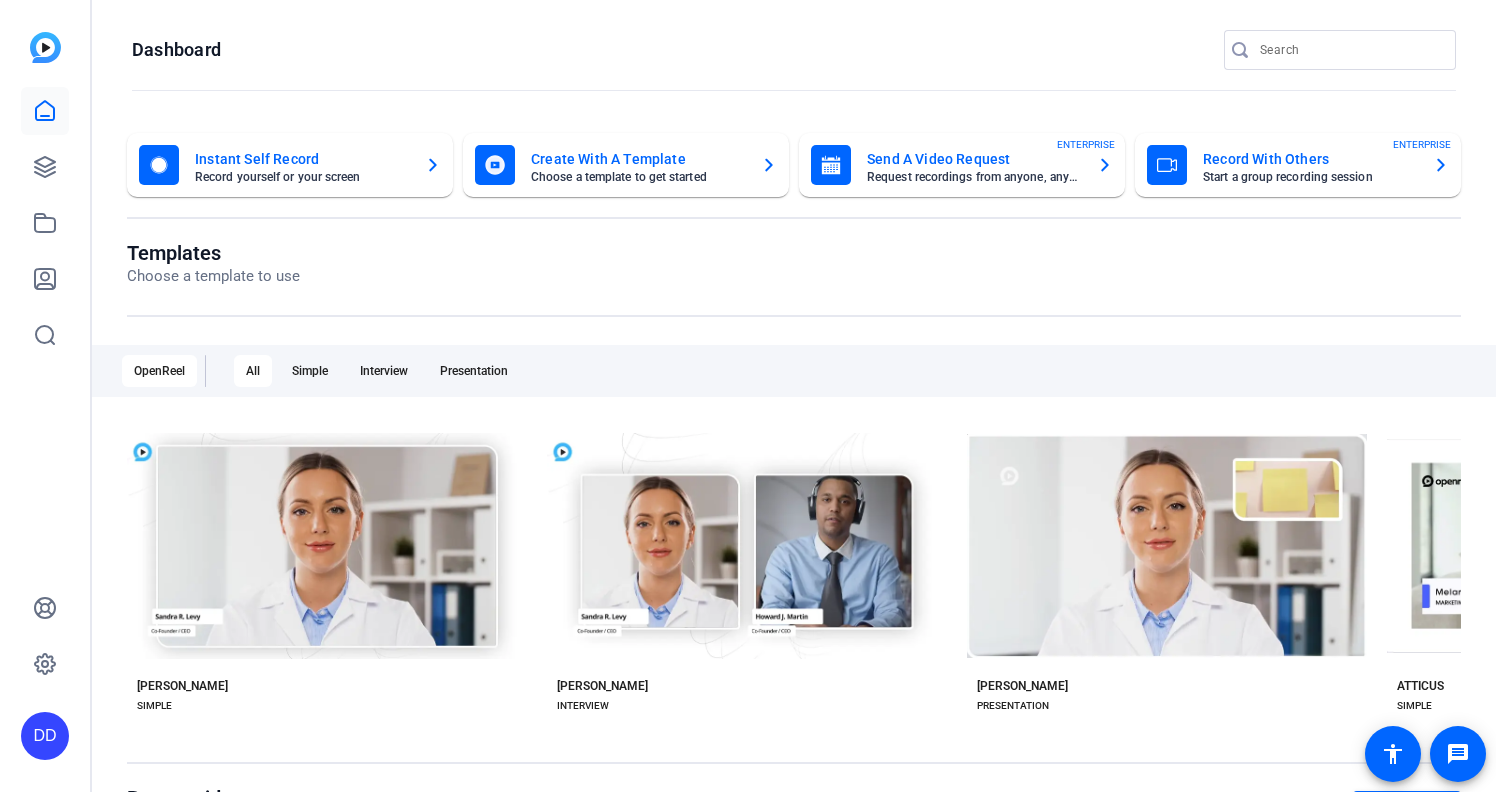 scroll, scrollTop: 0, scrollLeft: 0, axis: both 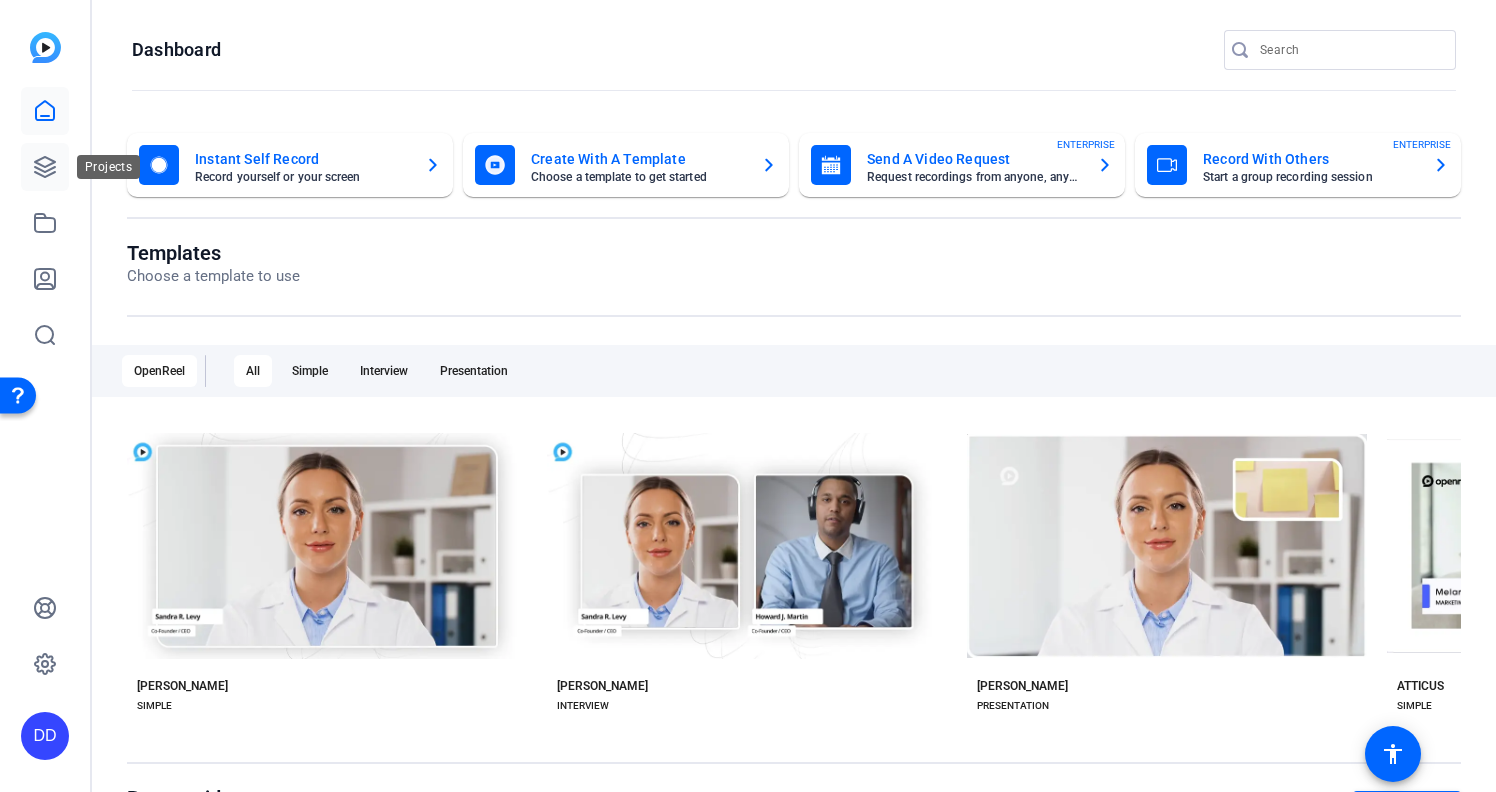 click 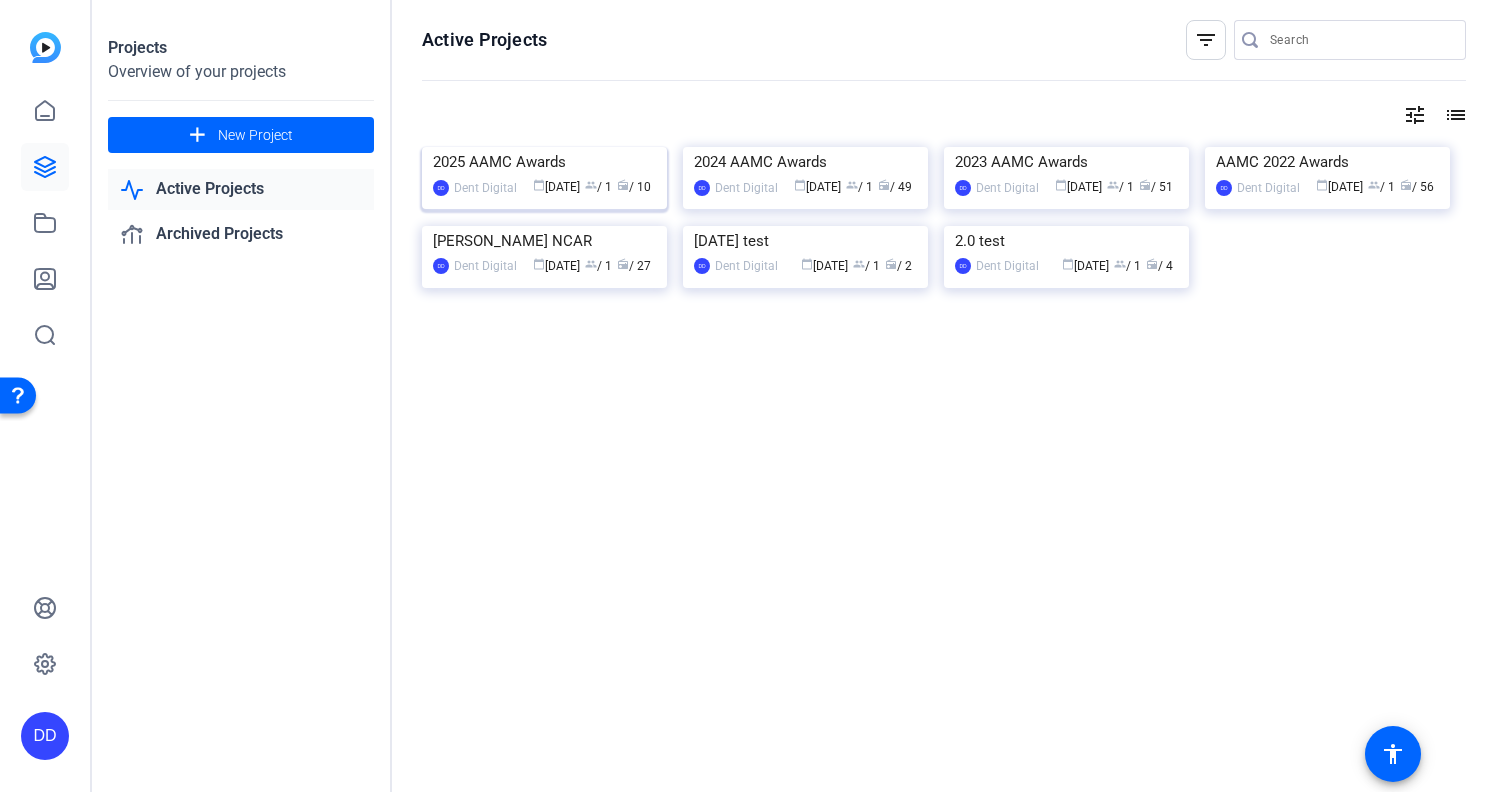 click on "2025 AAMC Awards" 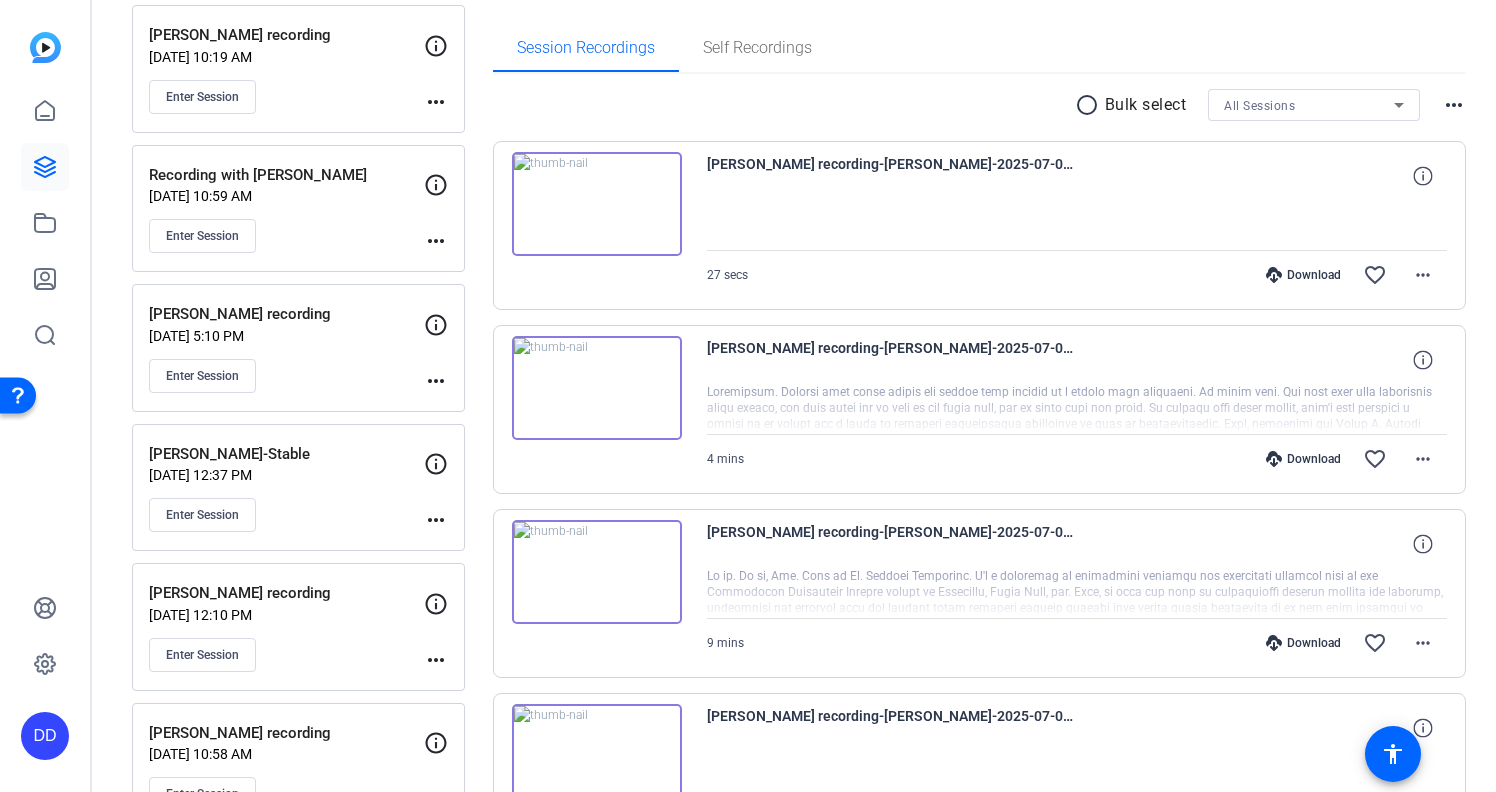 scroll, scrollTop: 306, scrollLeft: 0, axis: vertical 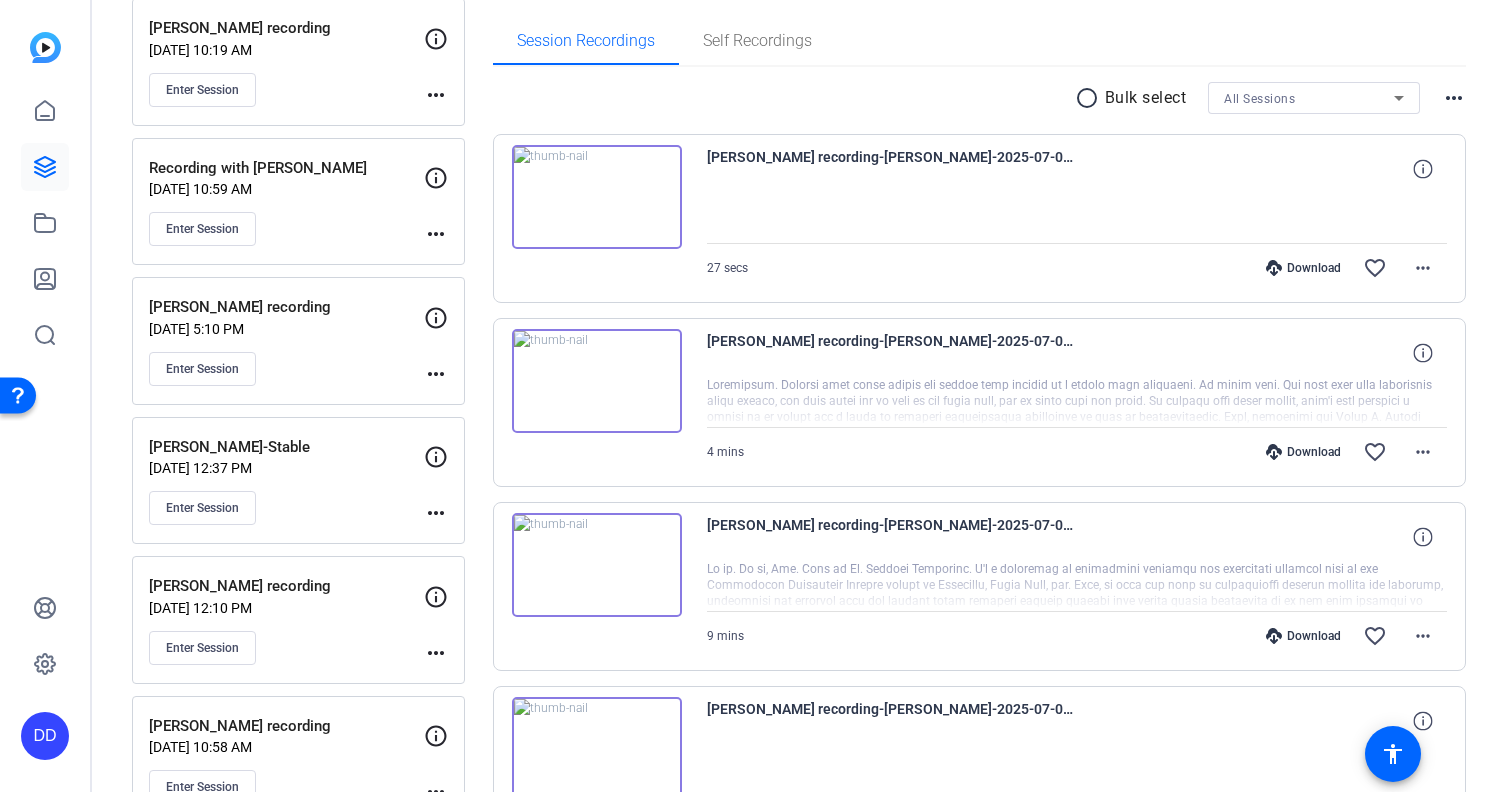 click on "more_horiz" 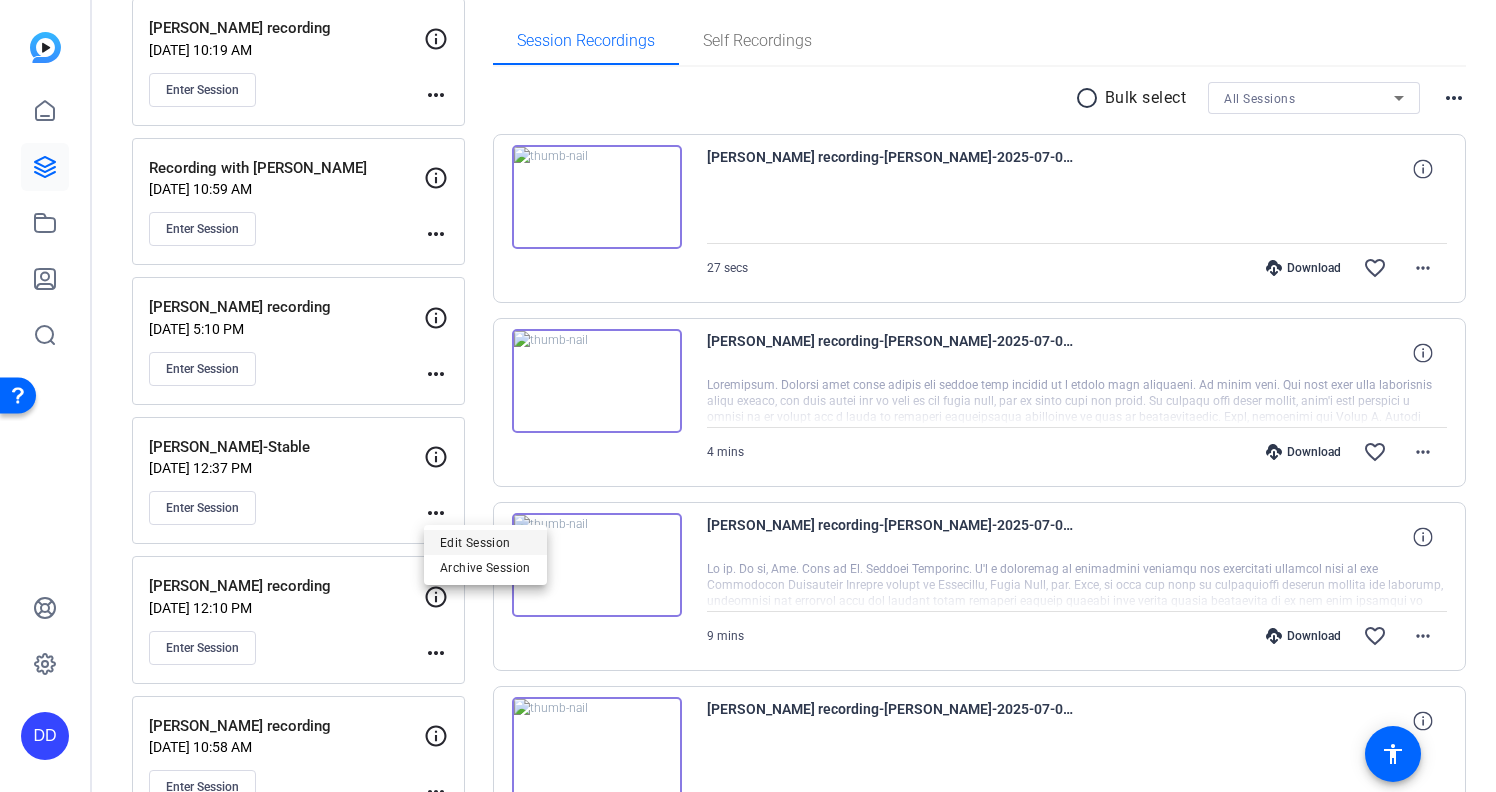 click on "Edit Session" at bounding box center (485, 543) 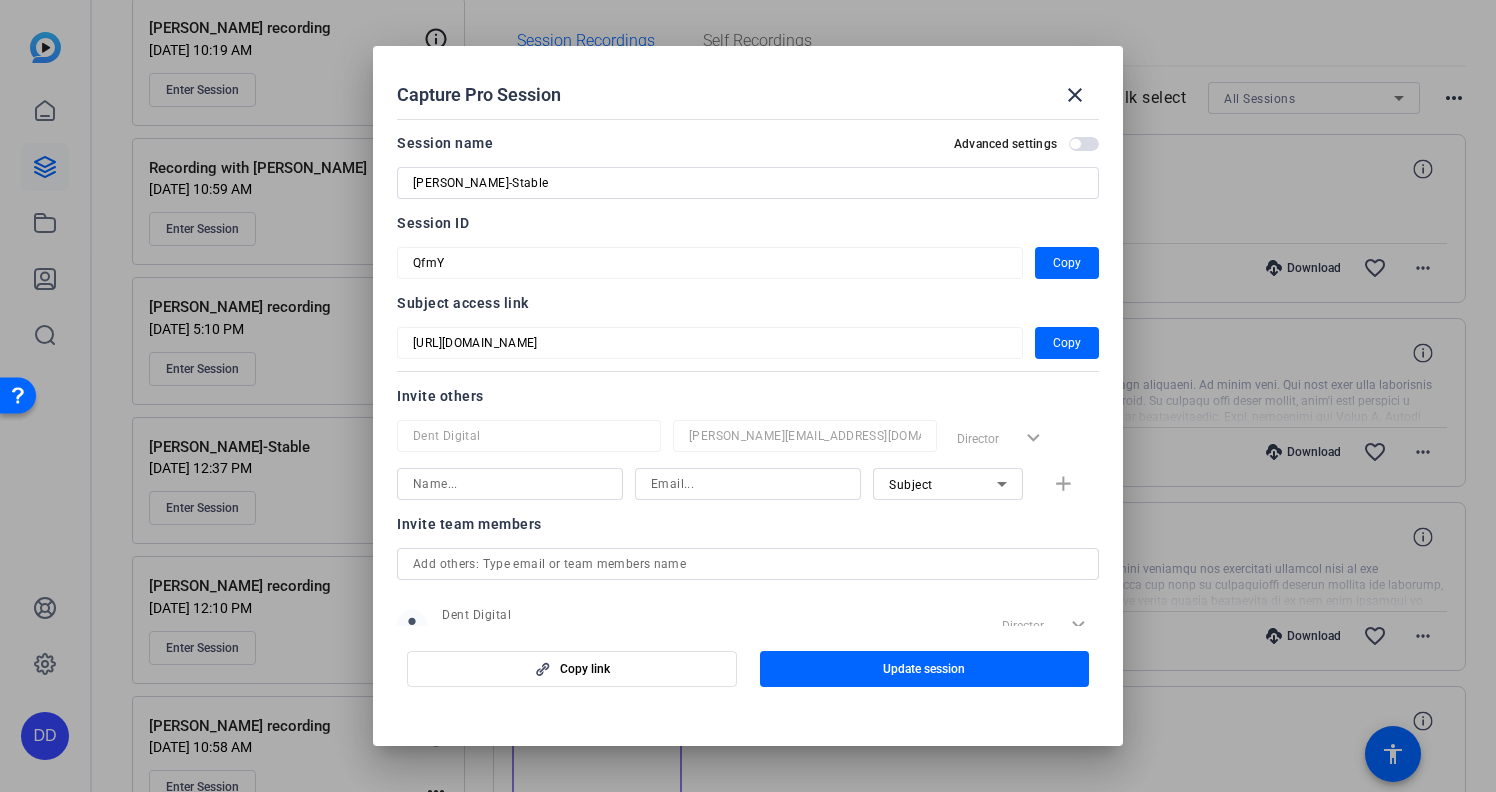 click at bounding box center [510, 484] 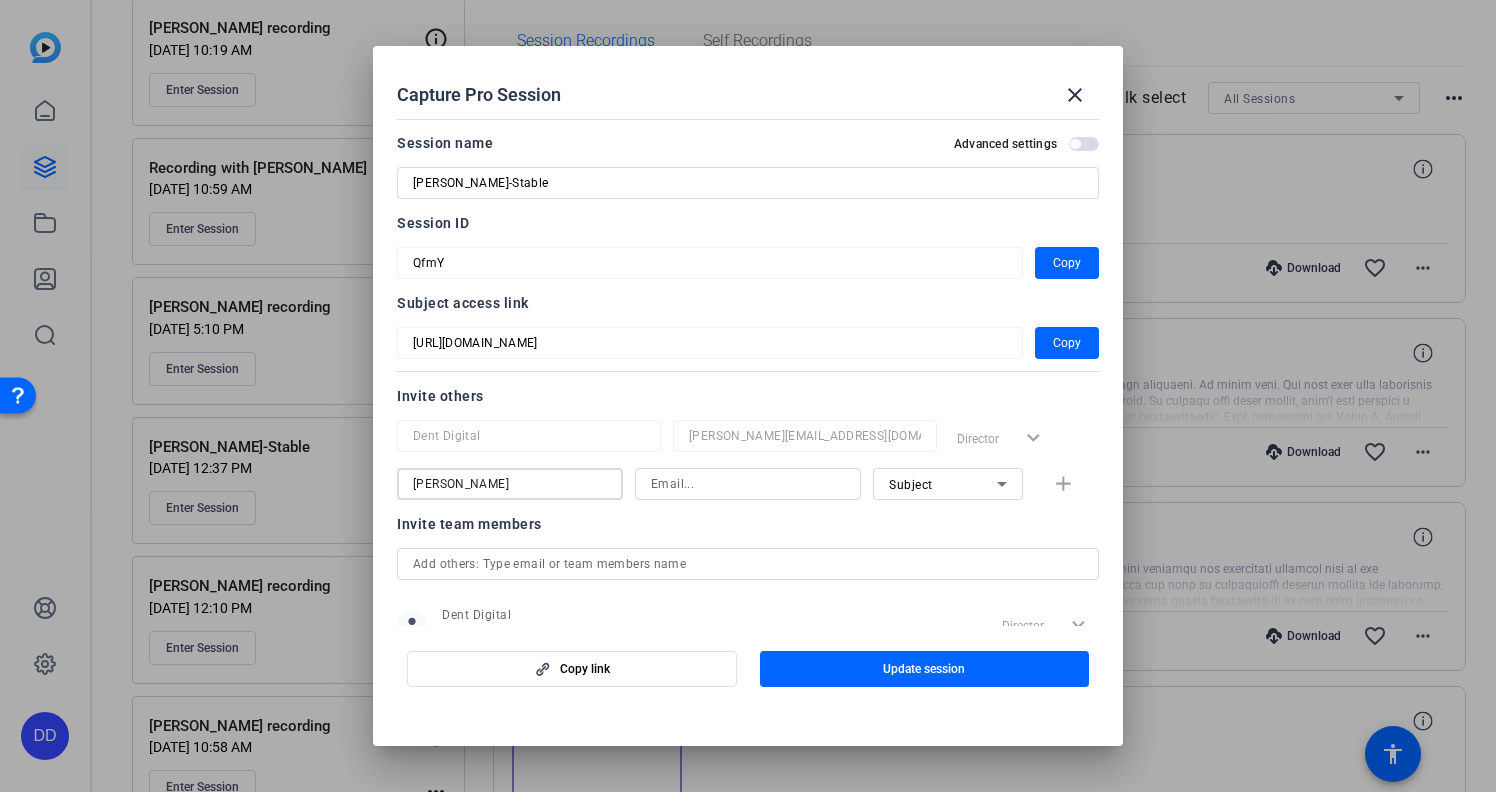 type on "Krystle" 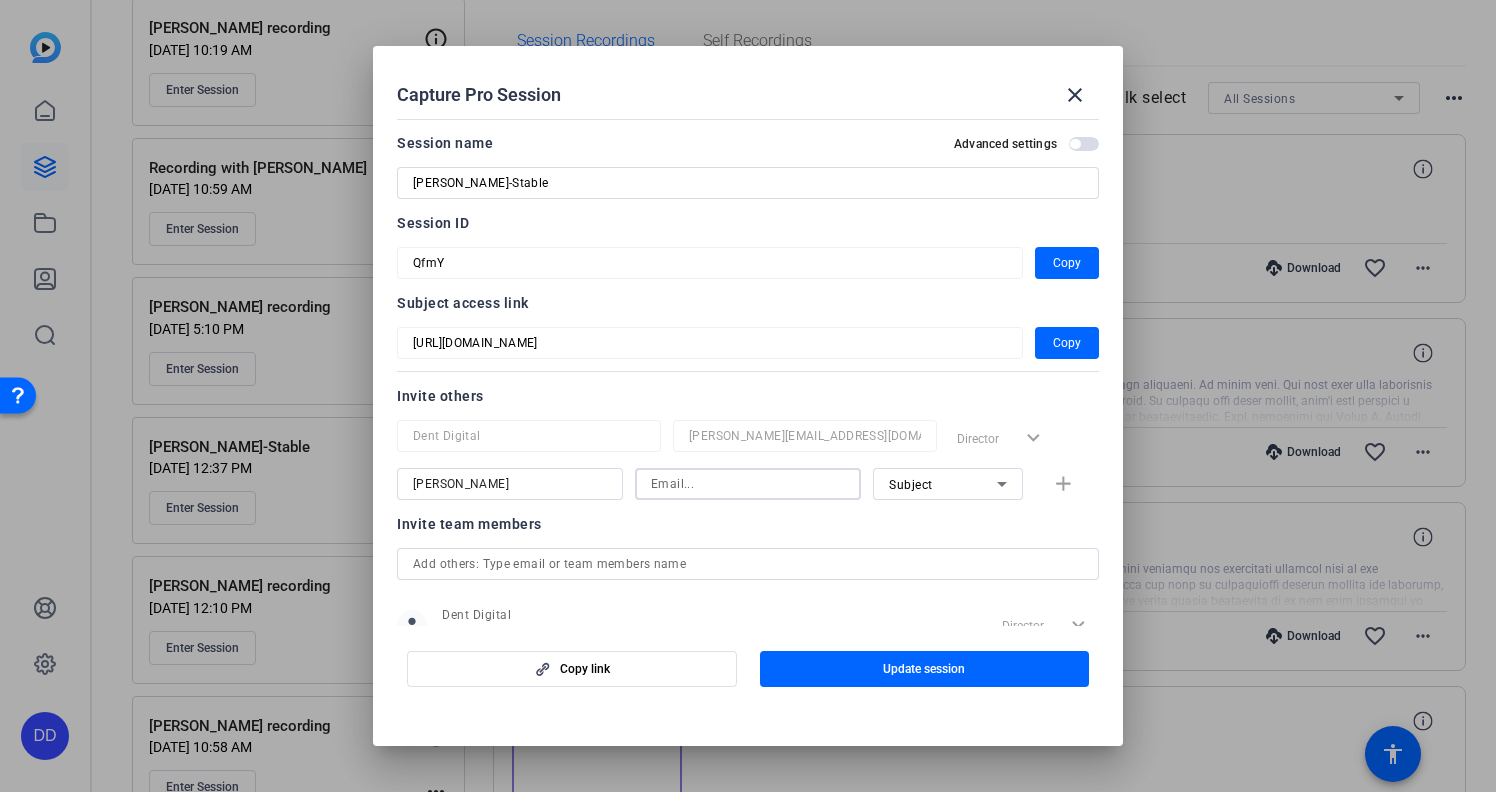 click at bounding box center [748, 484] 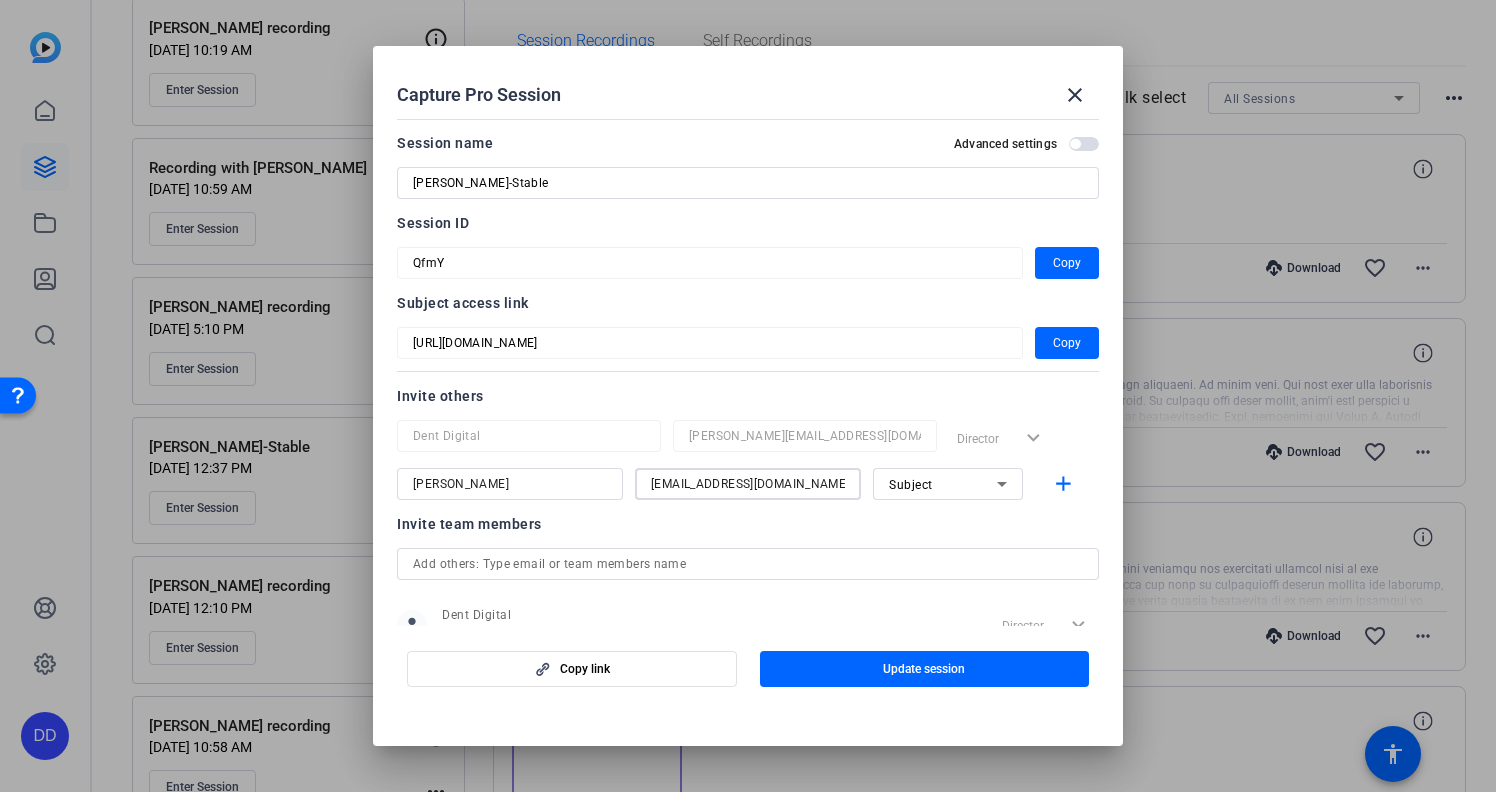 type on "kryssibea@gmail.com" 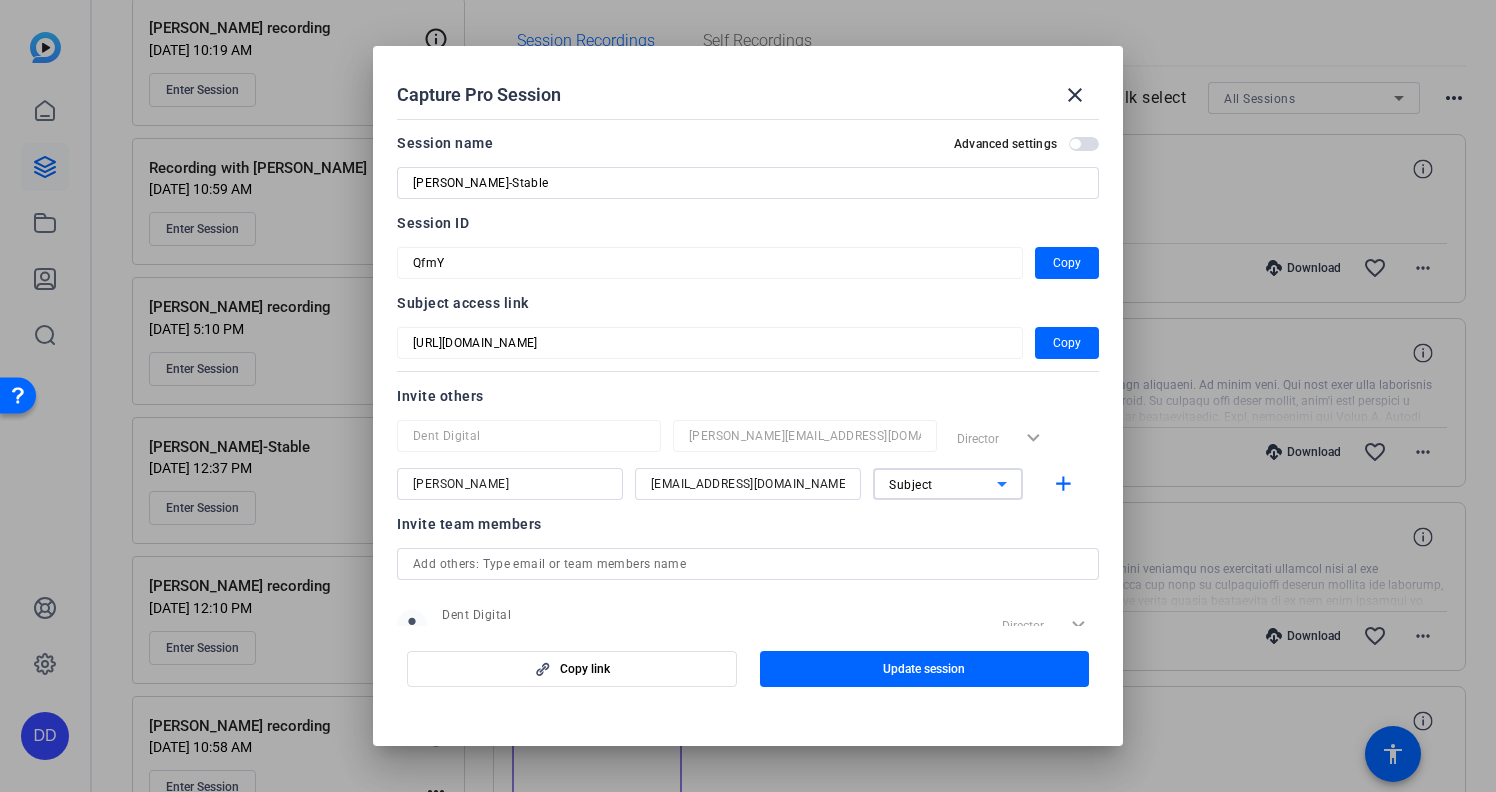 click on "Subject" at bounding box center (943, 484) 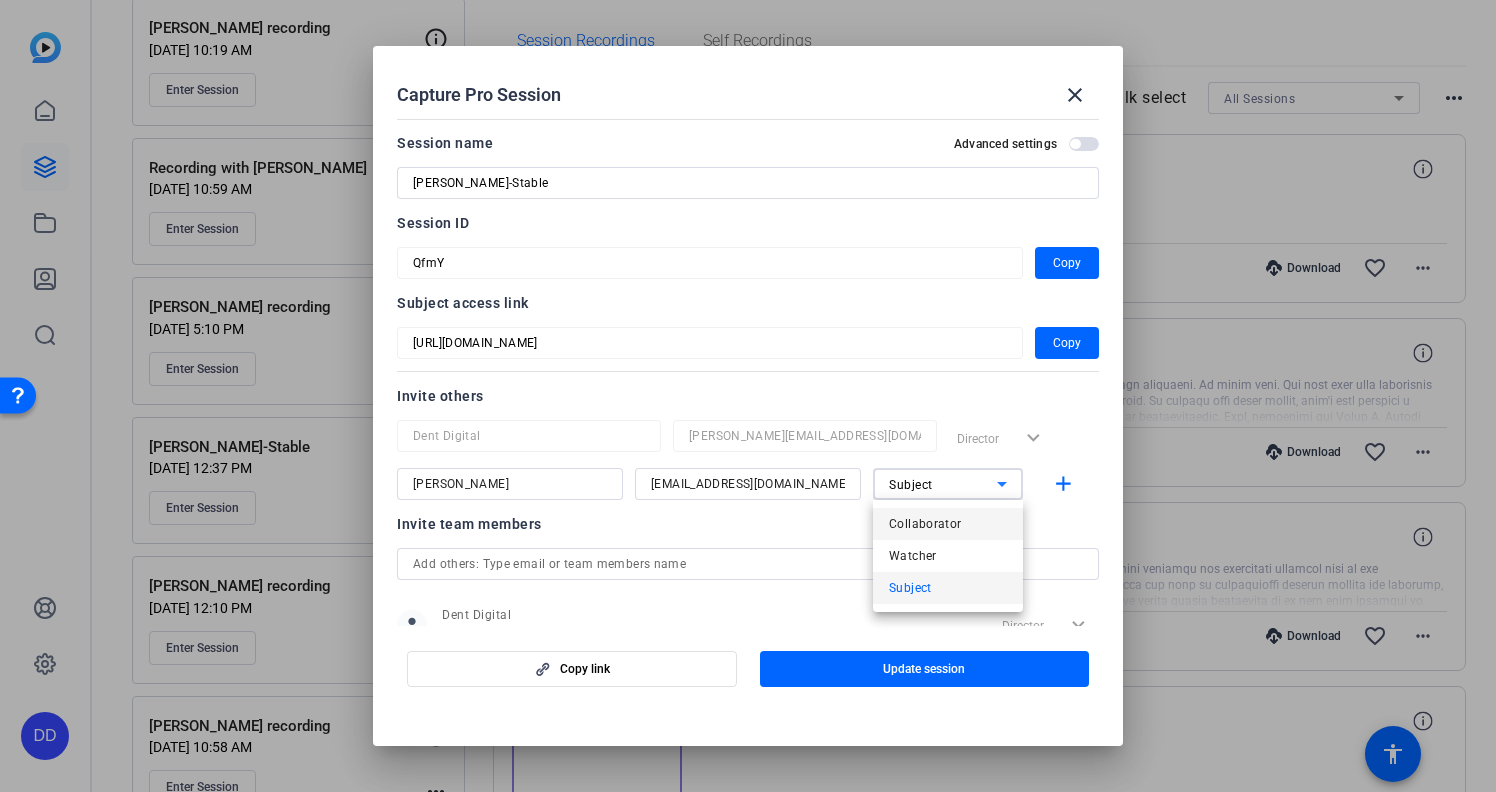 click on "Collaborator" at bounding box center (925, 524) 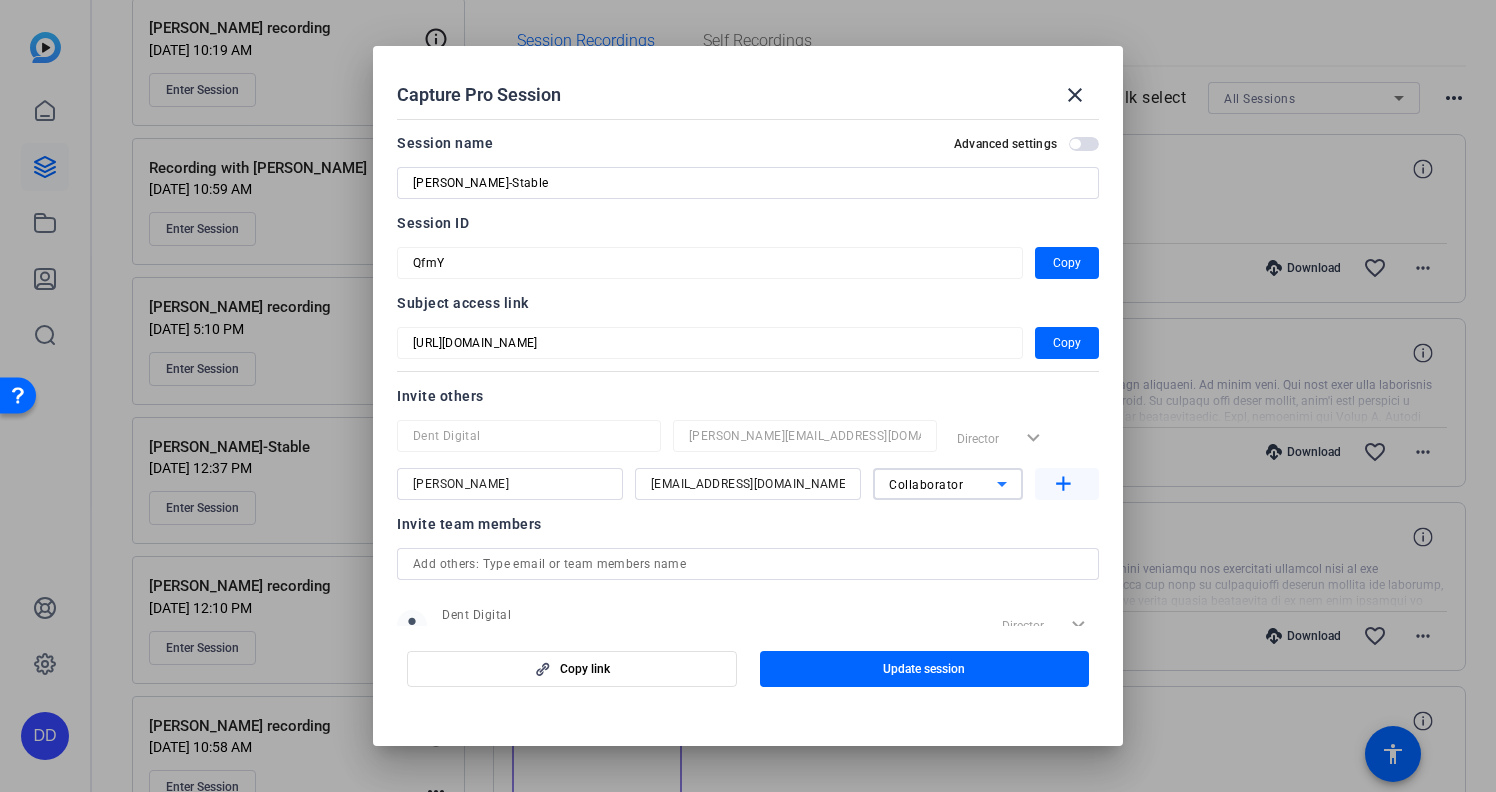 click on "add" 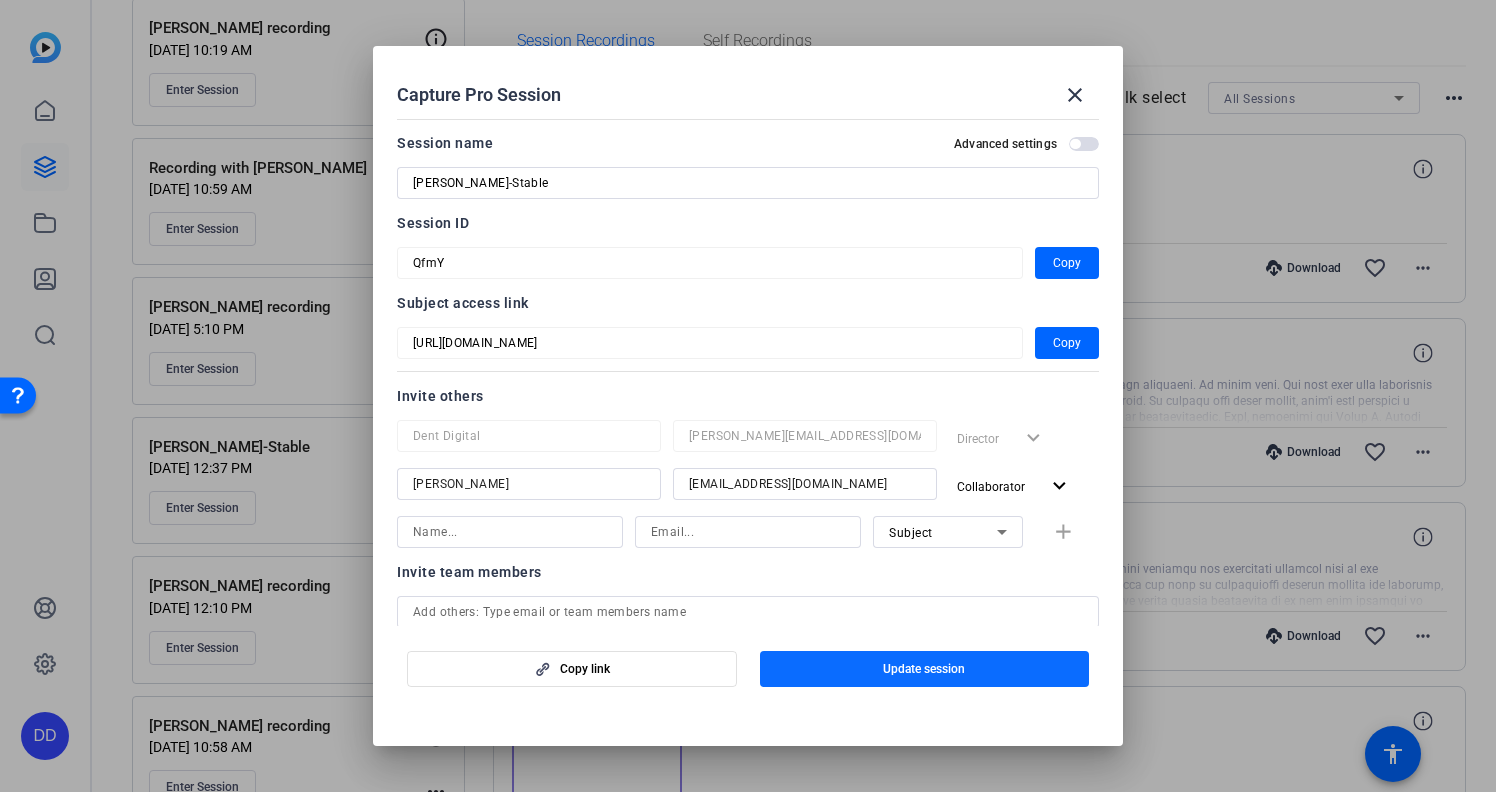 click on "Update session" 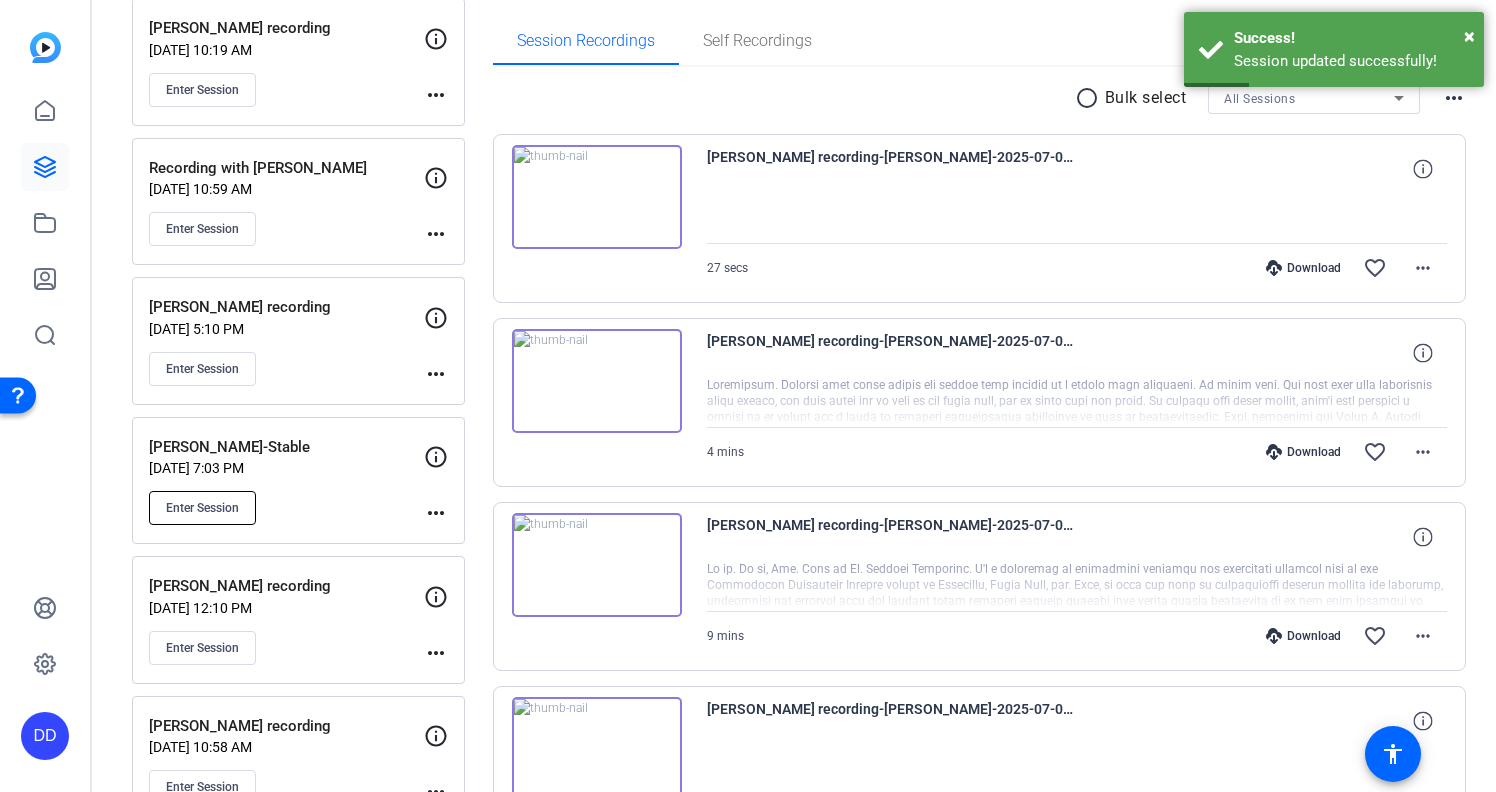 click on "Enter Session" 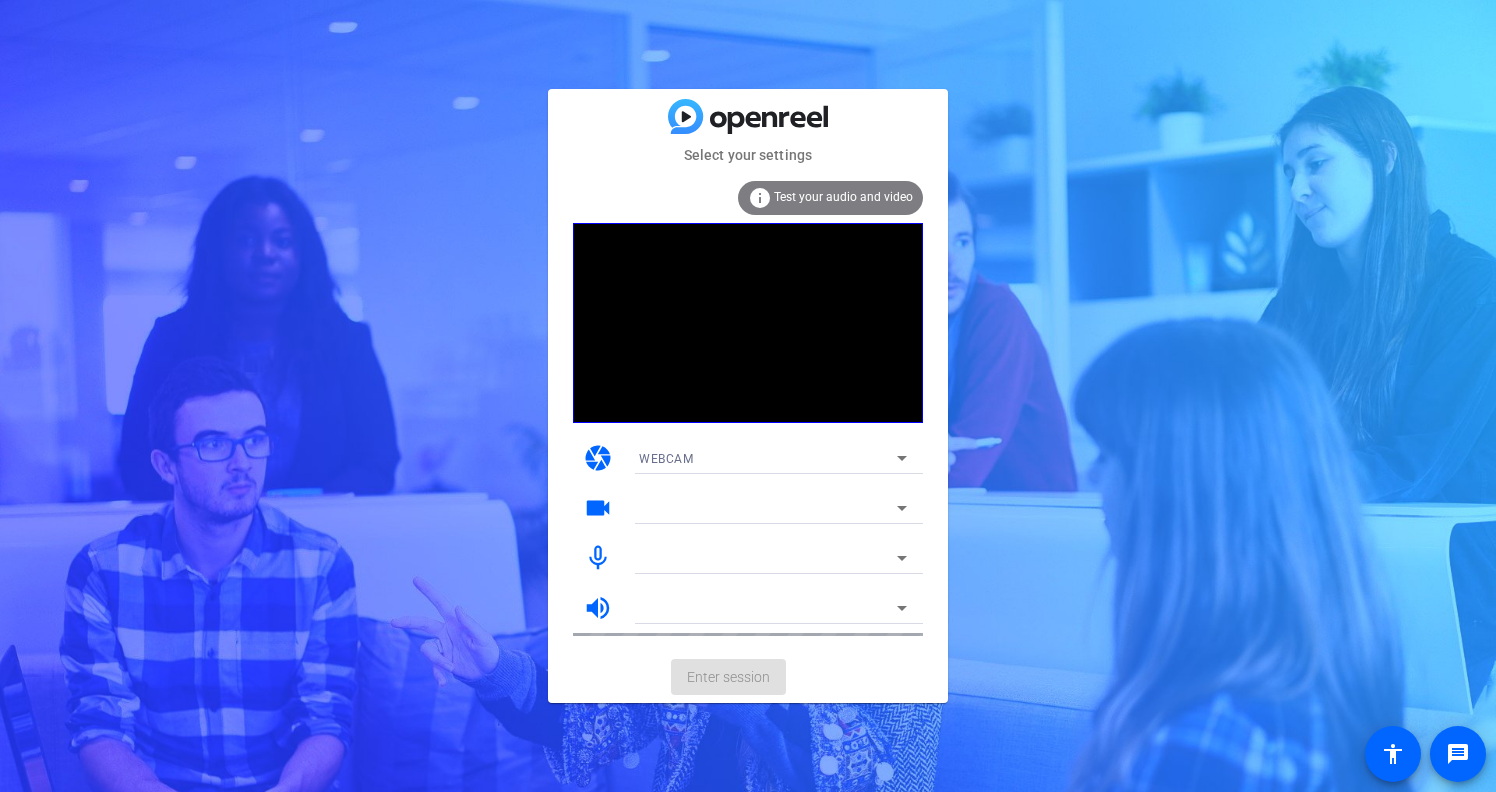 scroll, scrollTop: 0, scrollLeft: 0, axis: both 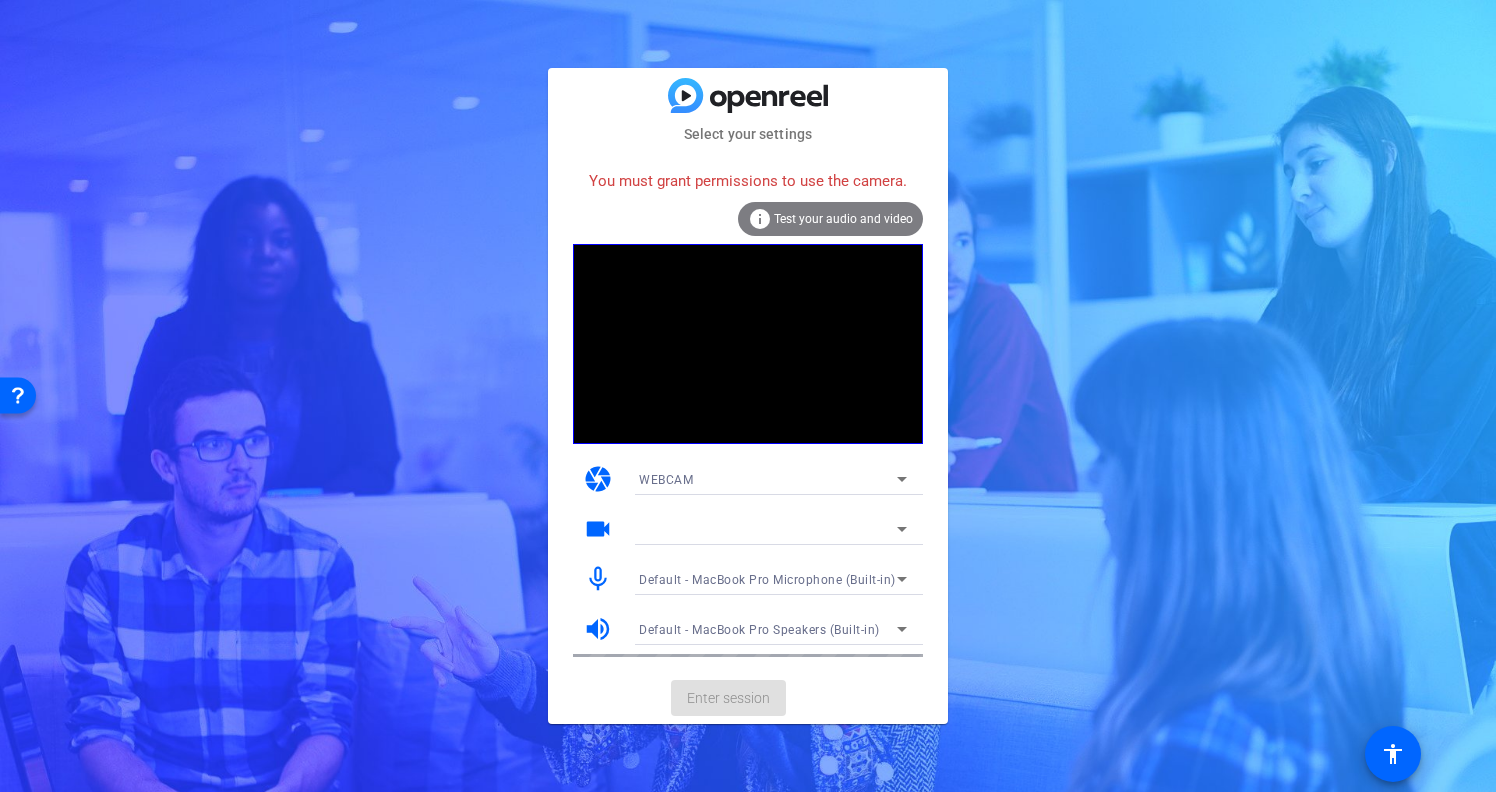 click on "WEBCAM" at bounding box center (768, 479) 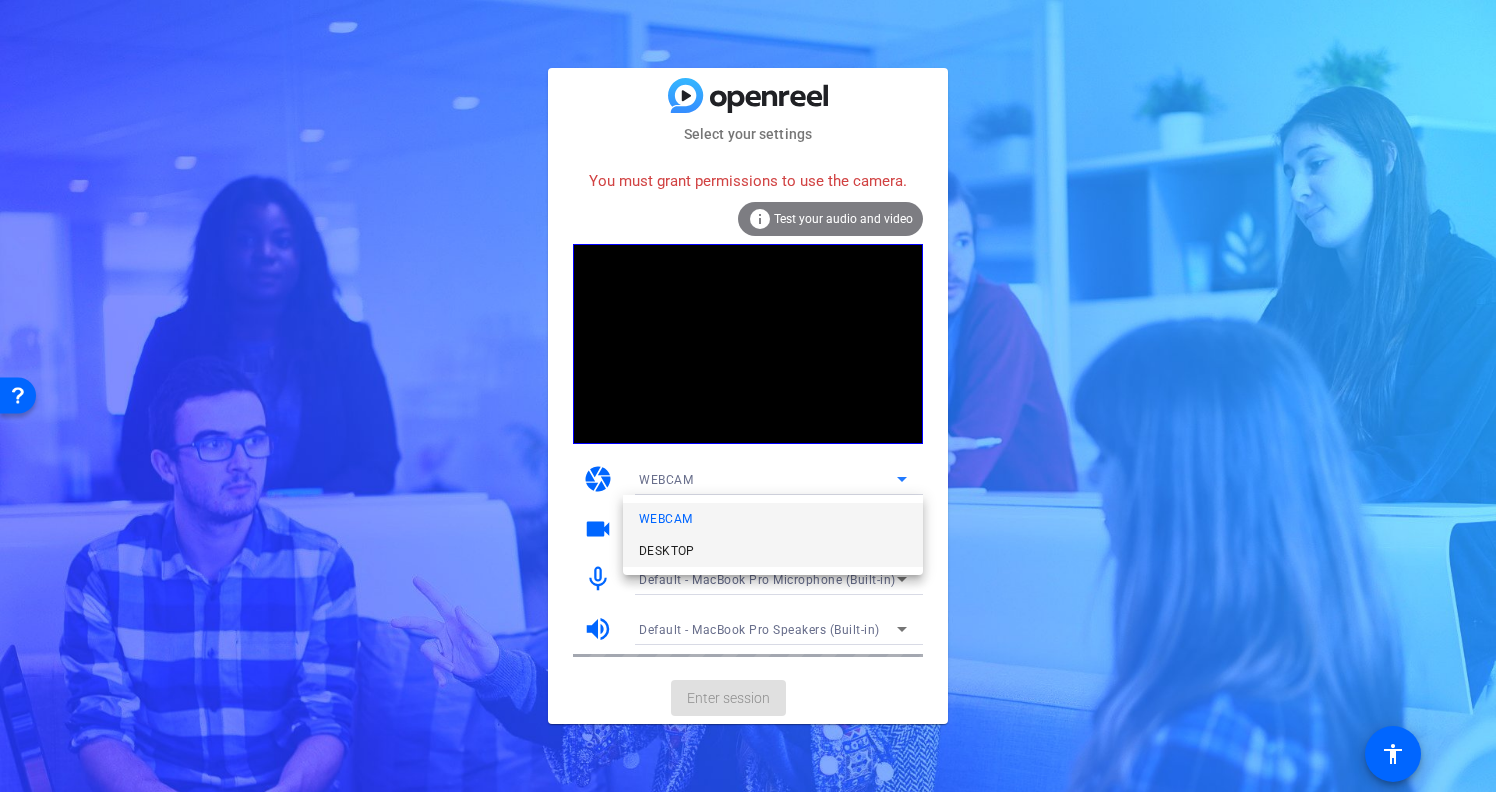click on "DESKTOP" at bounding box center (773, 551) 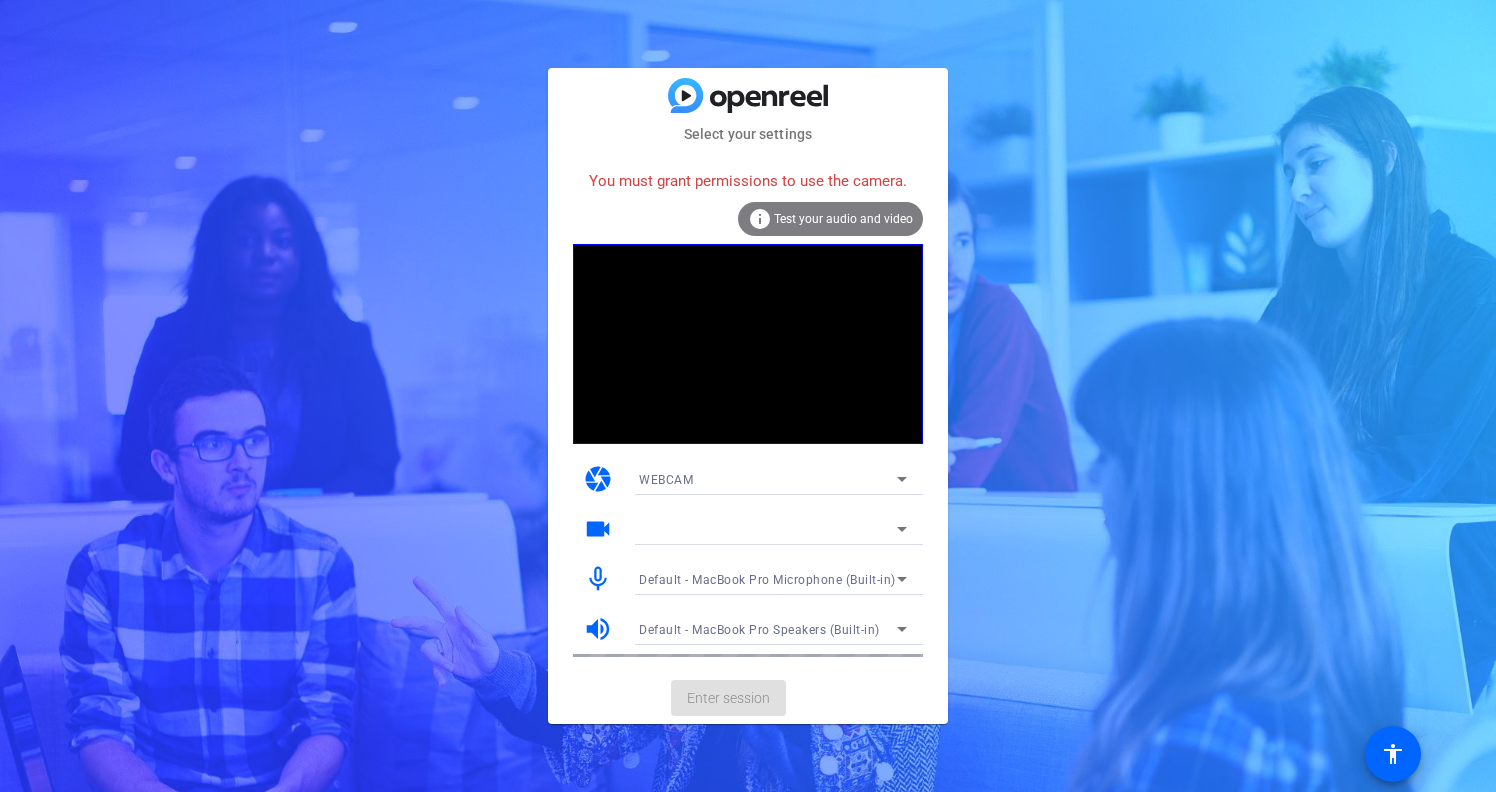 scroll, scrollTop: 0, scrollLeft: 0, axis: both 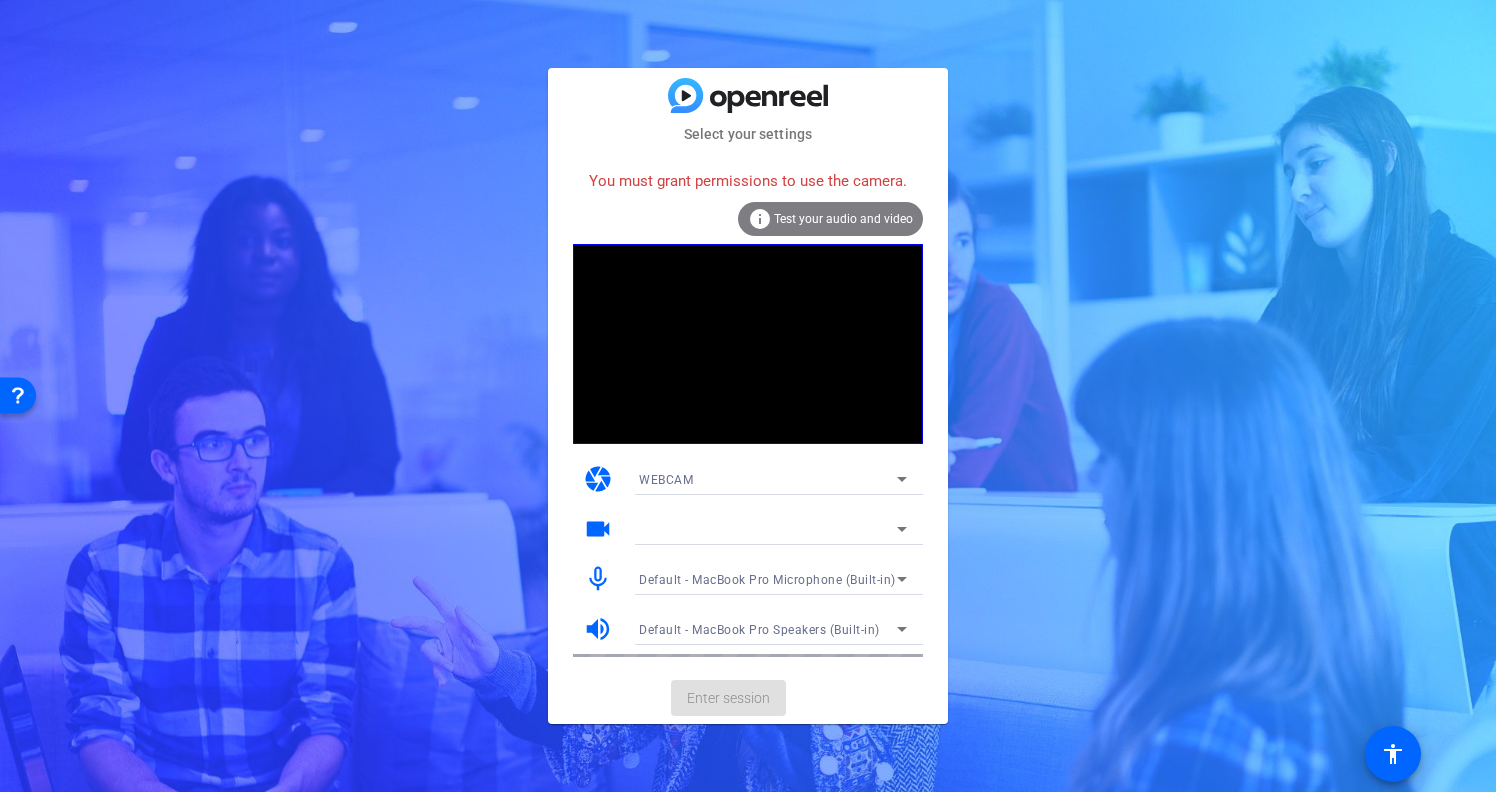 click on "Test your audio and video" 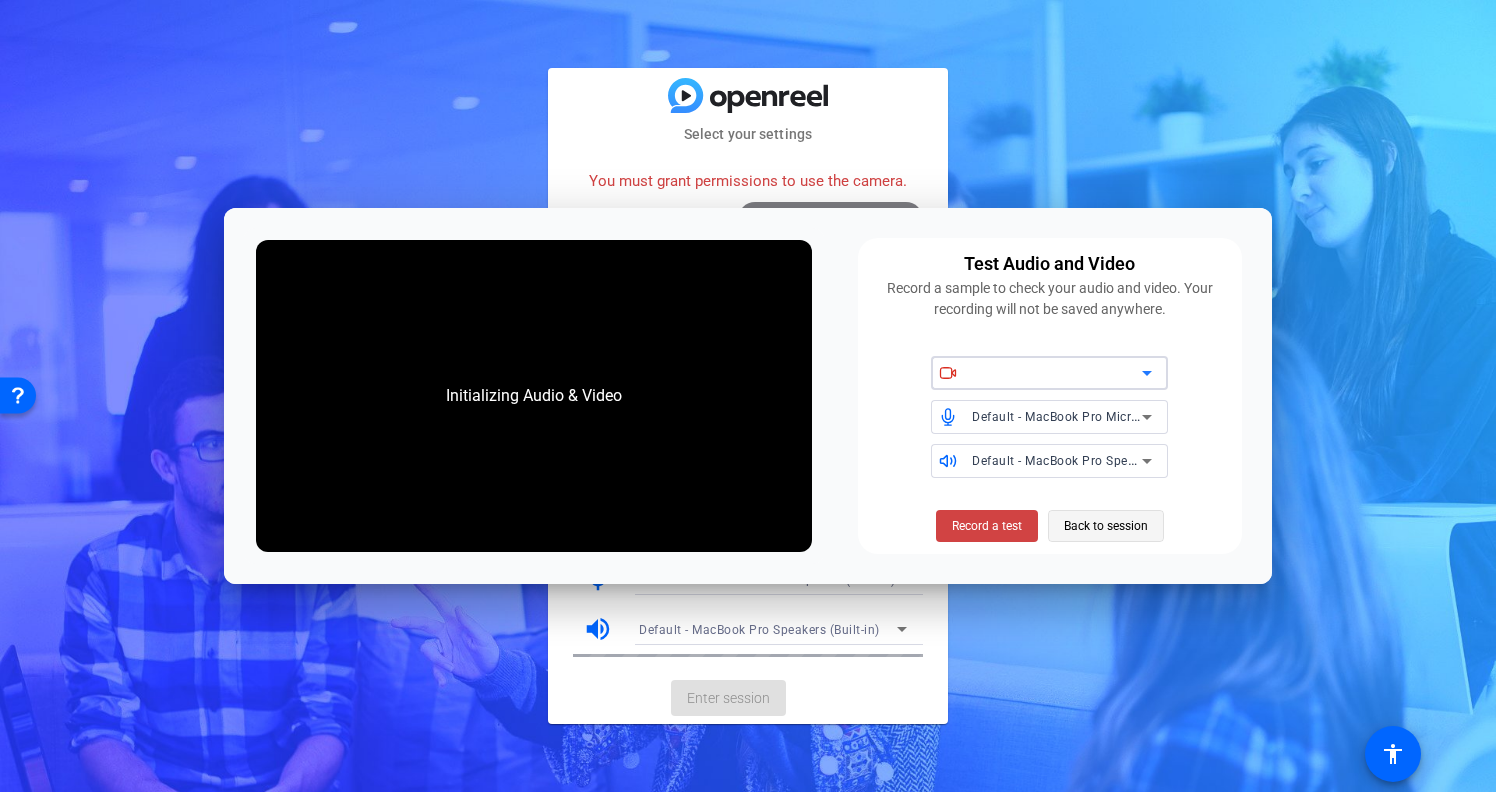 click on "Back to session" at bounding box center [1106, 526] 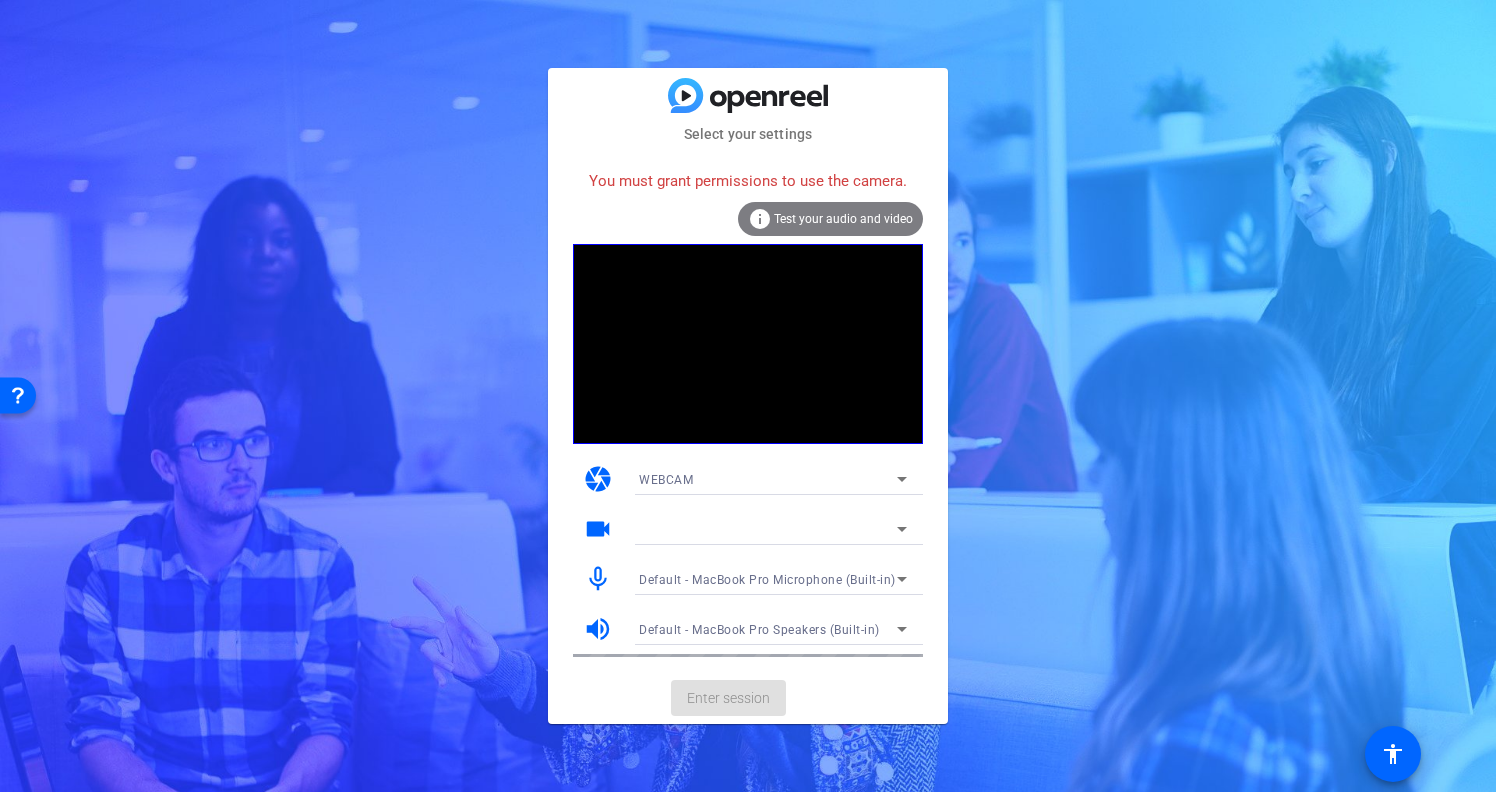click at bounding box center (768, 529) 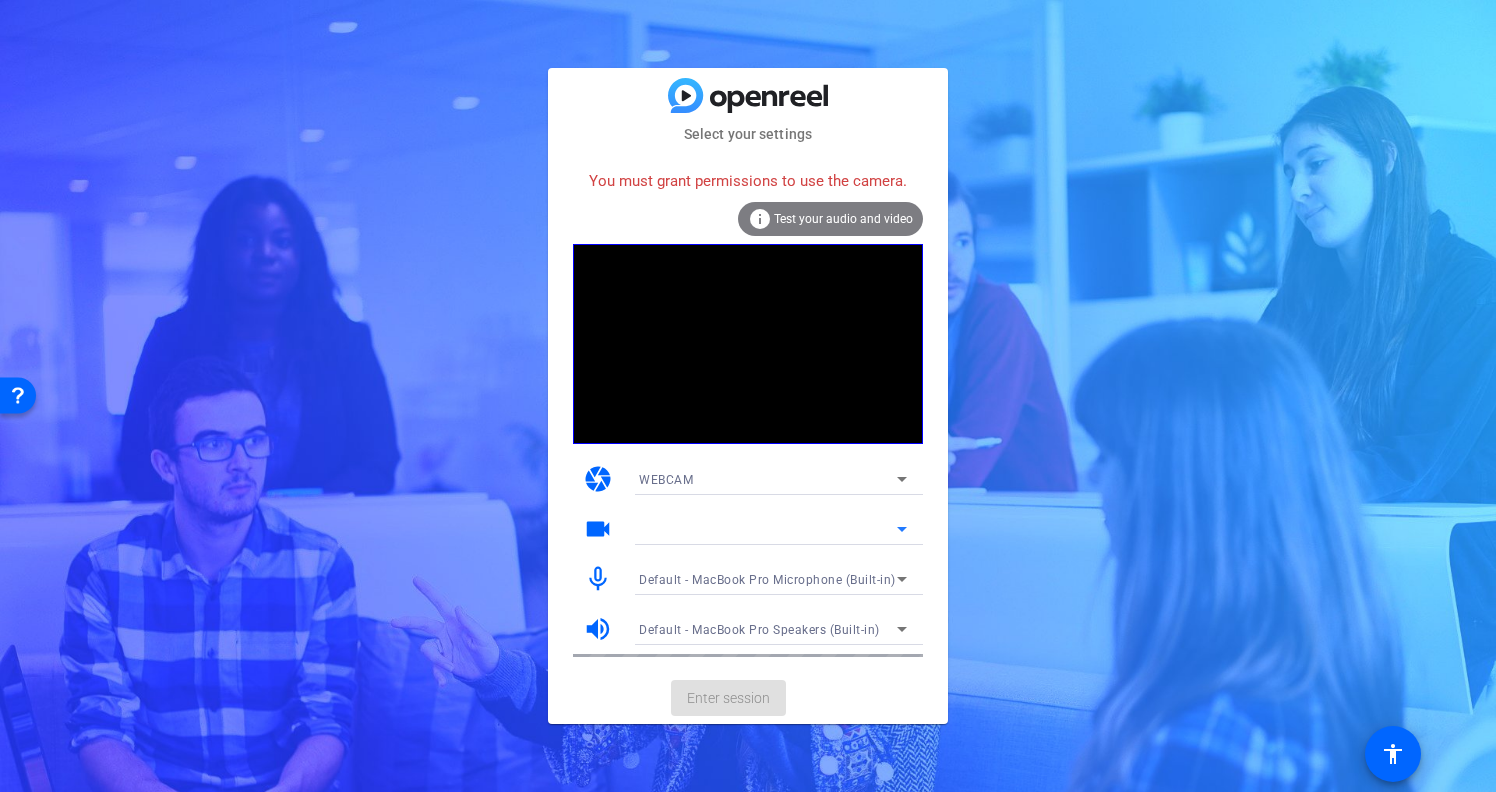 click 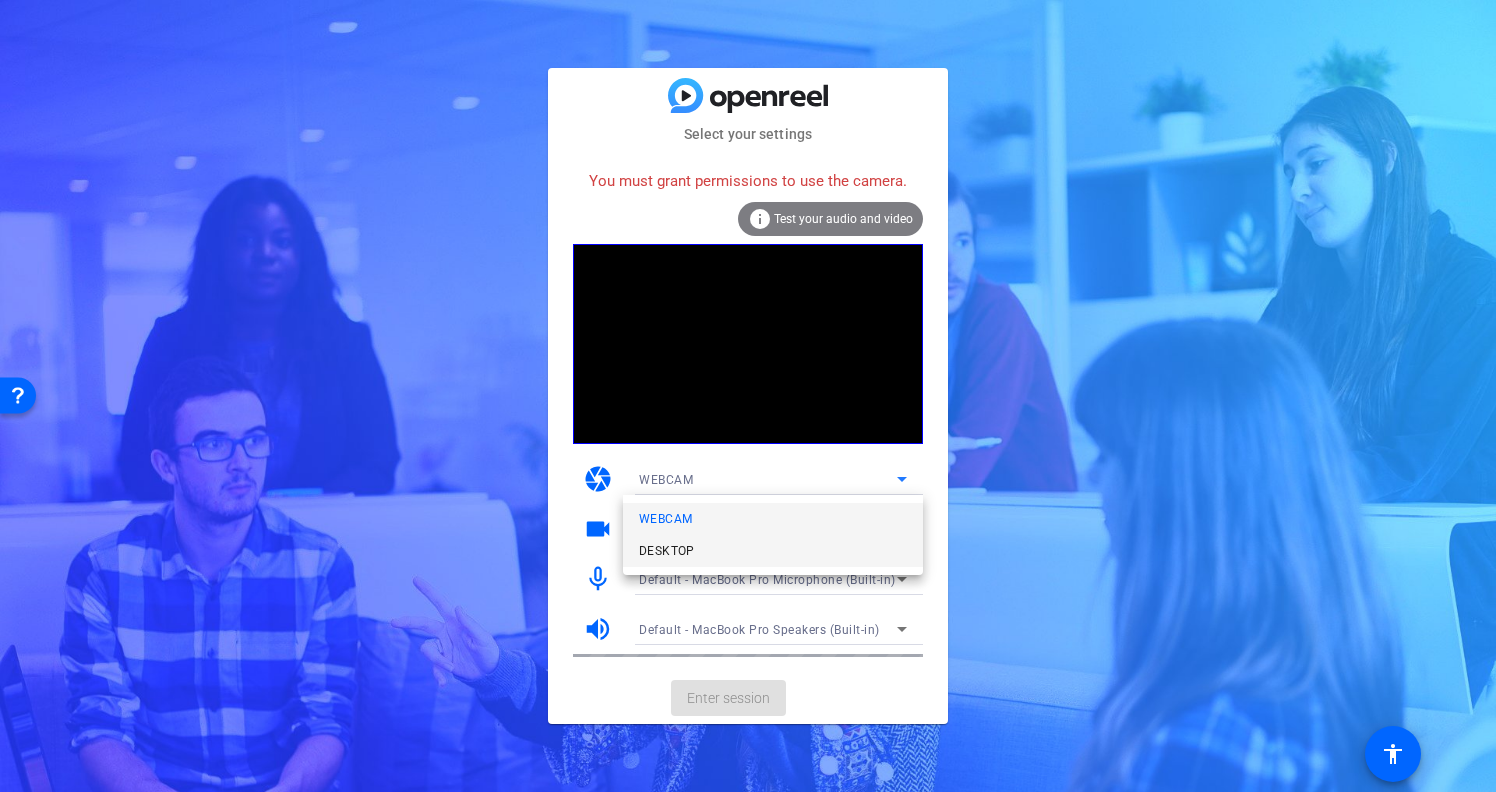 click on "DESKTOP" at bounding box center (773, 551) 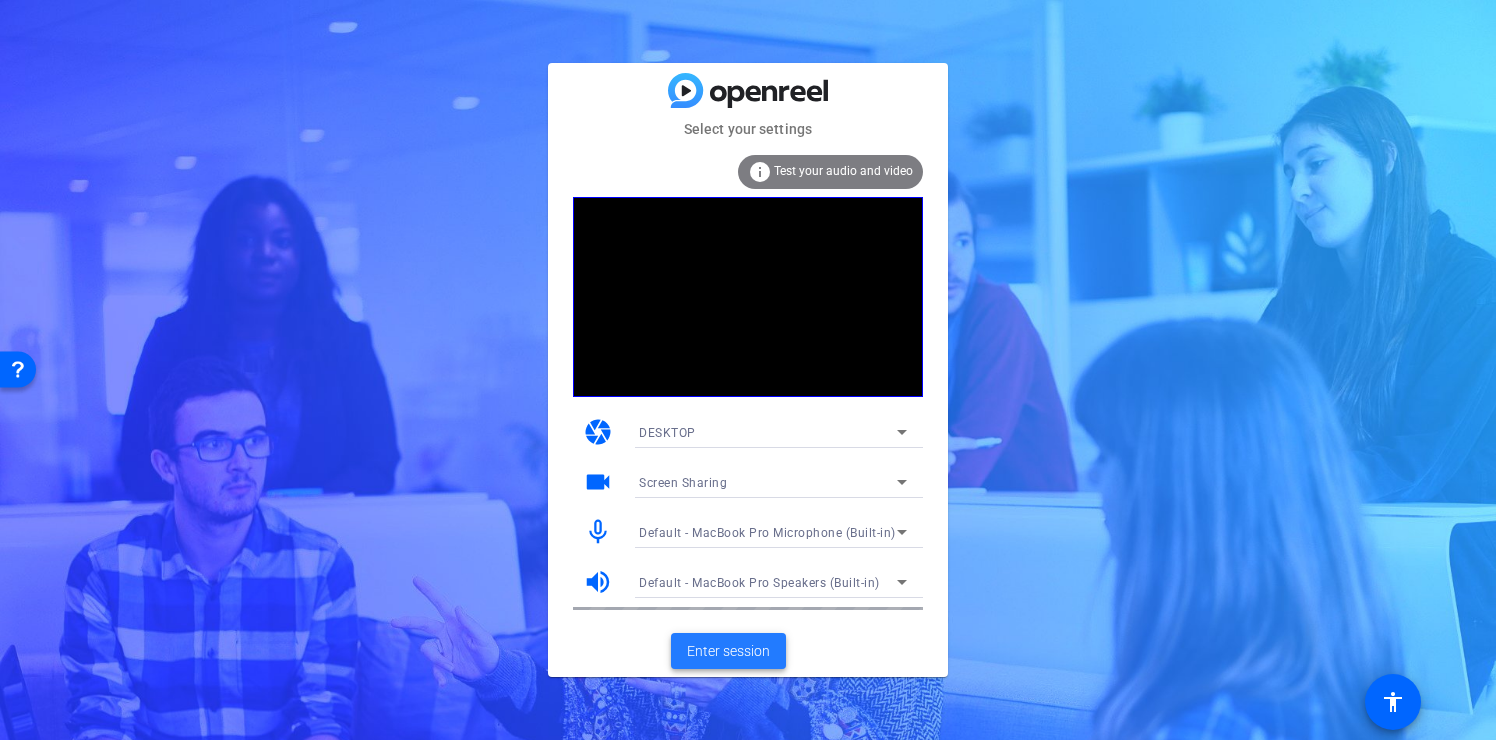 click on "Enter session" 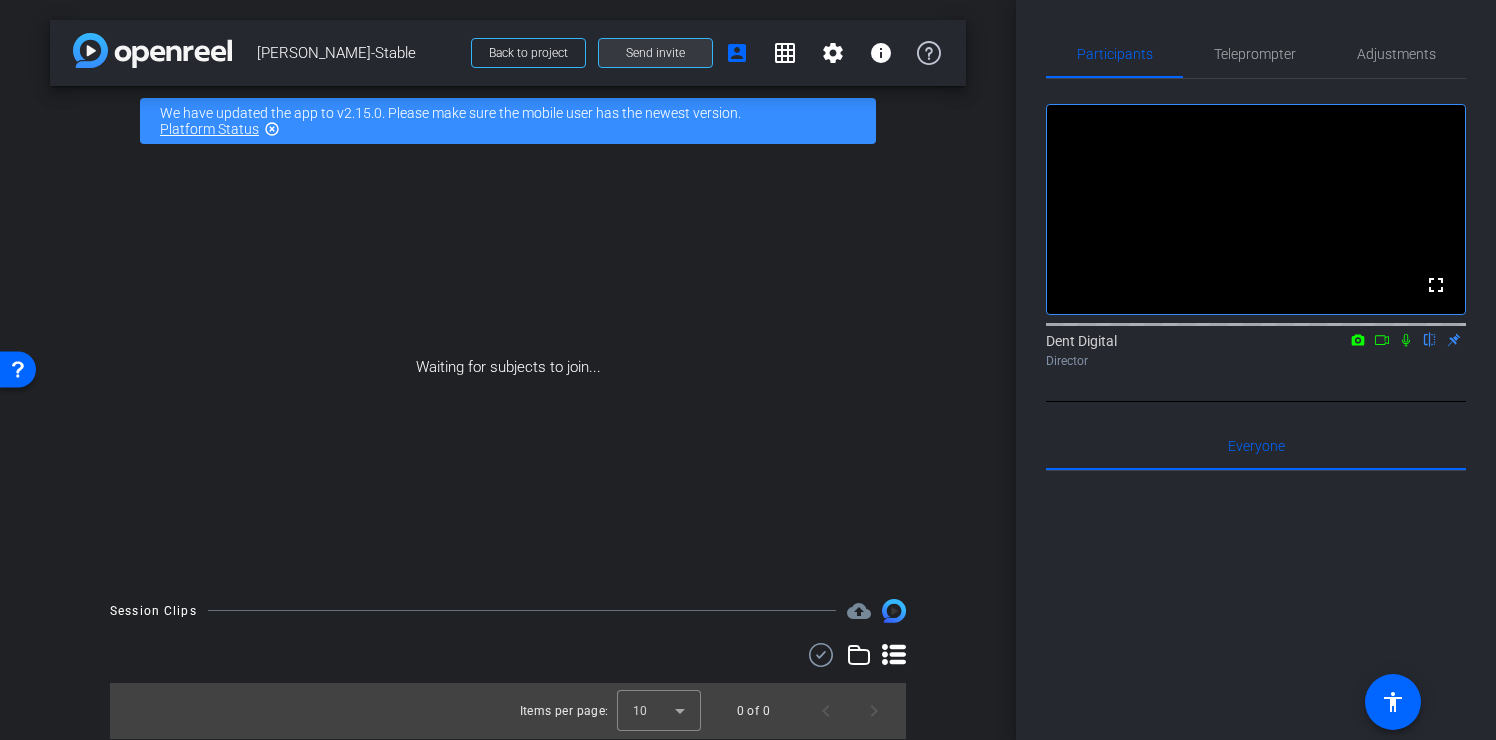 click at bounding box center (655, 53) 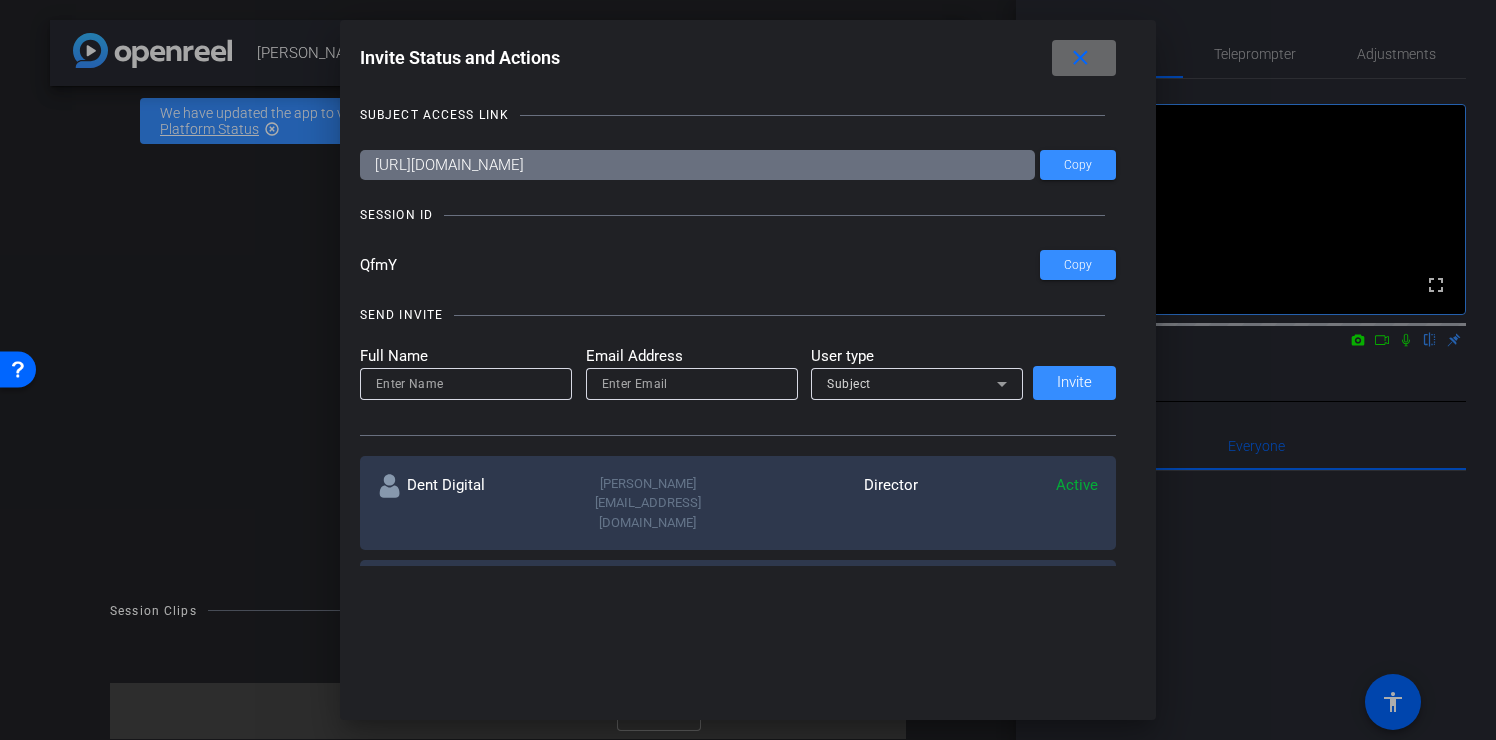click on "close" at bounding box center [1080, 58] 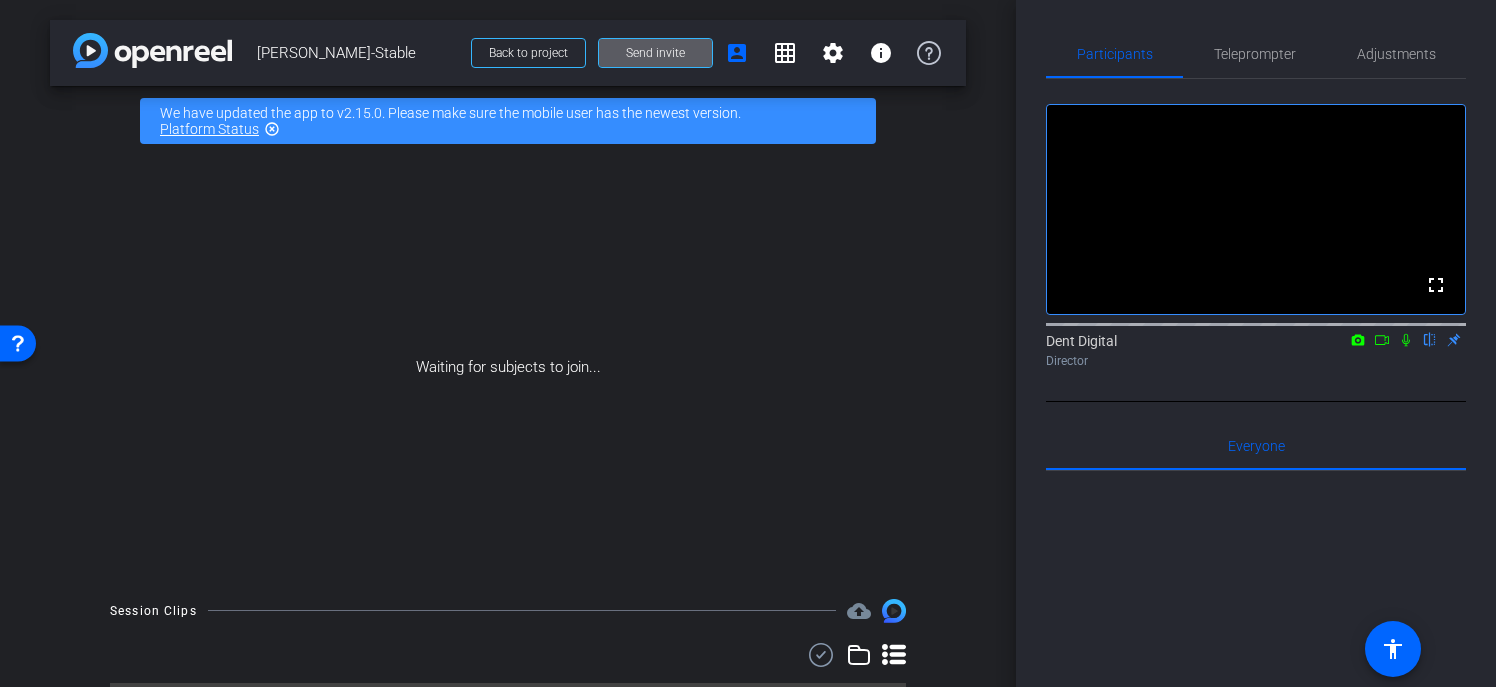 click on "Send invite" at bounding box center (655, 53) 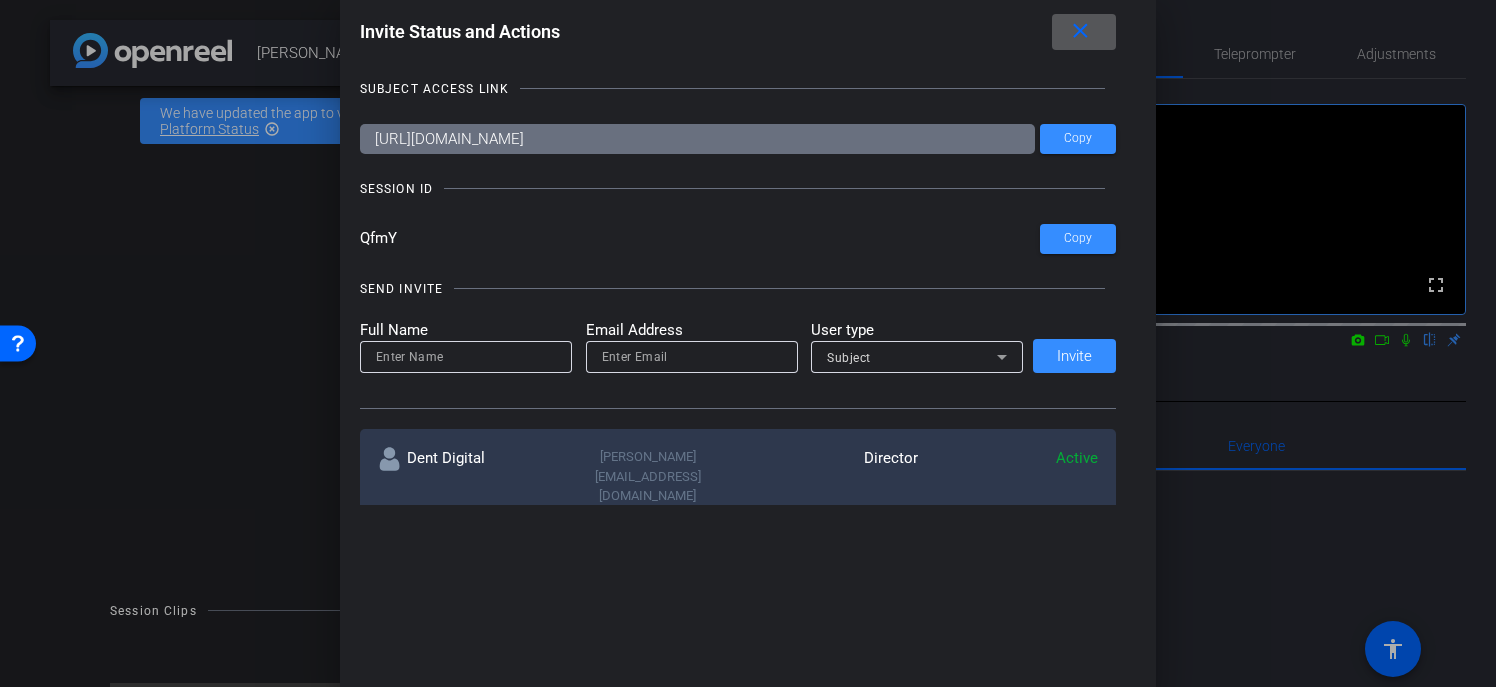 click at bounding box center [466, 357] 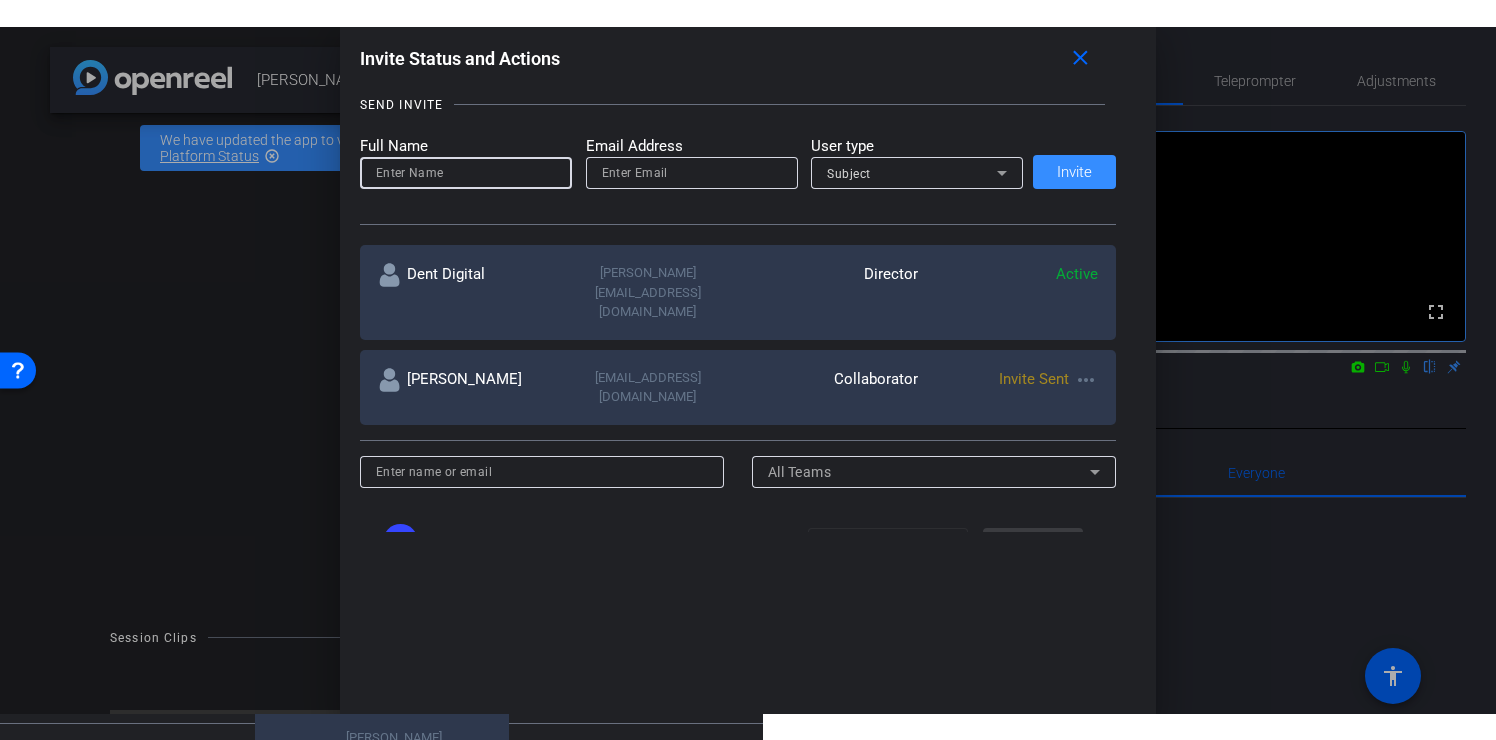 scroll, scrollTop: 0, scrollLeft: 0, axis: both 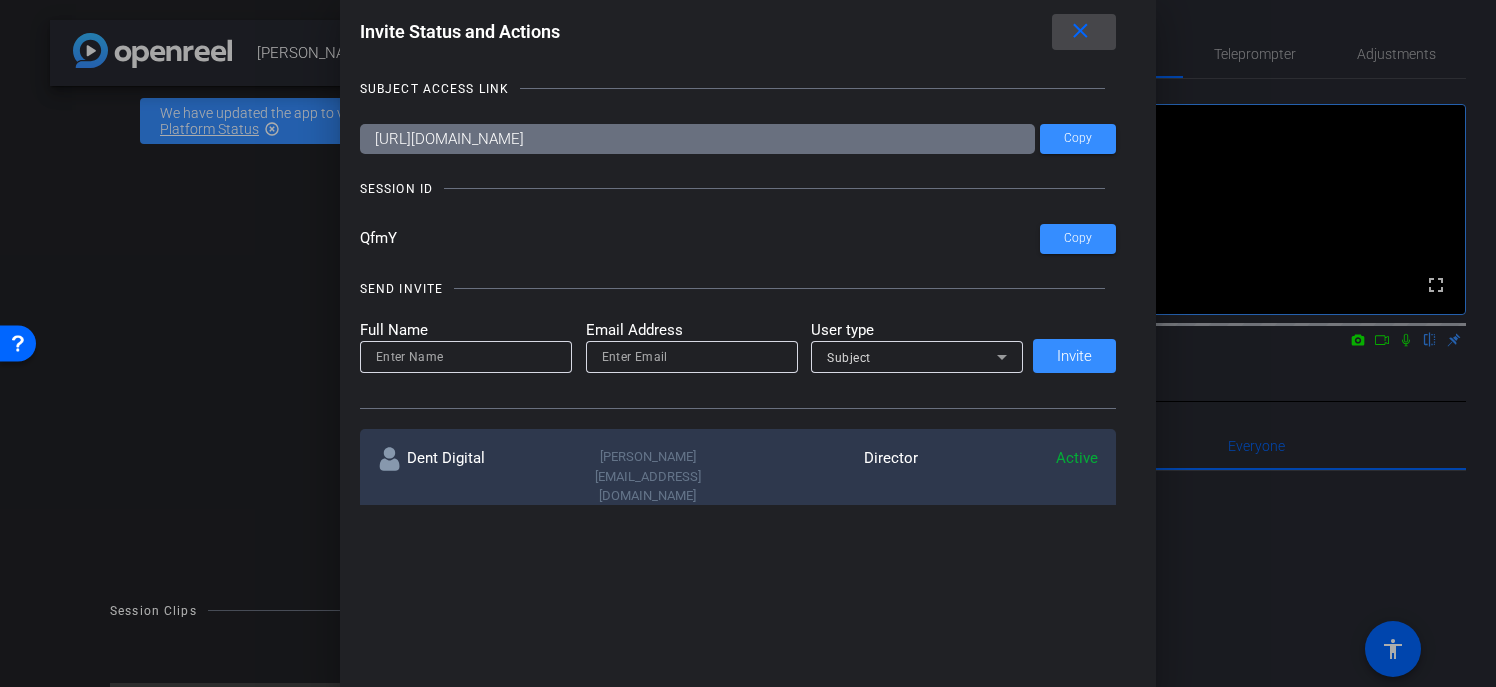 click on "close" at bounding box center (1080, 31) 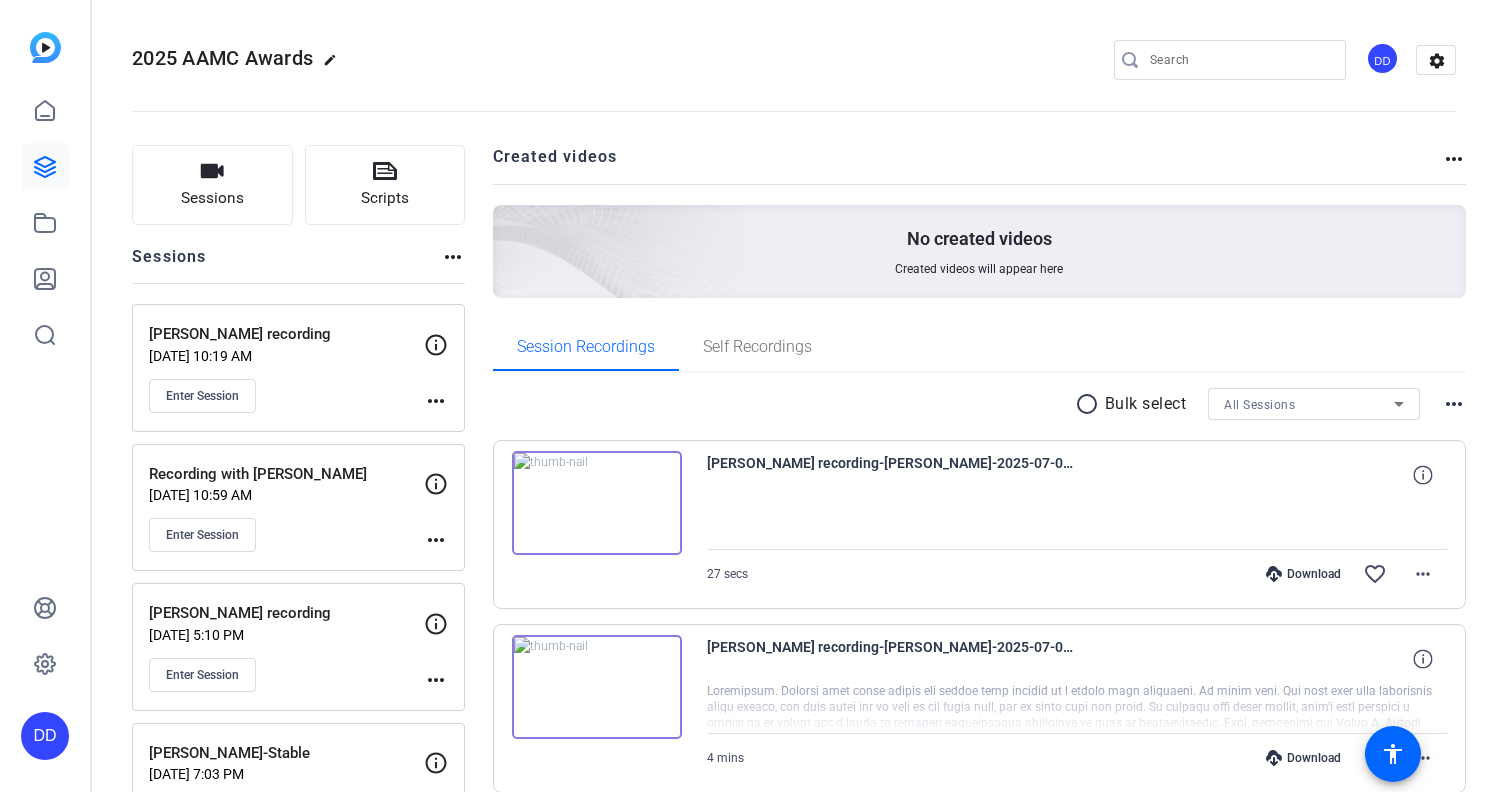 scroll, scrollTop: 0, scrollLeft: 0, axis: both 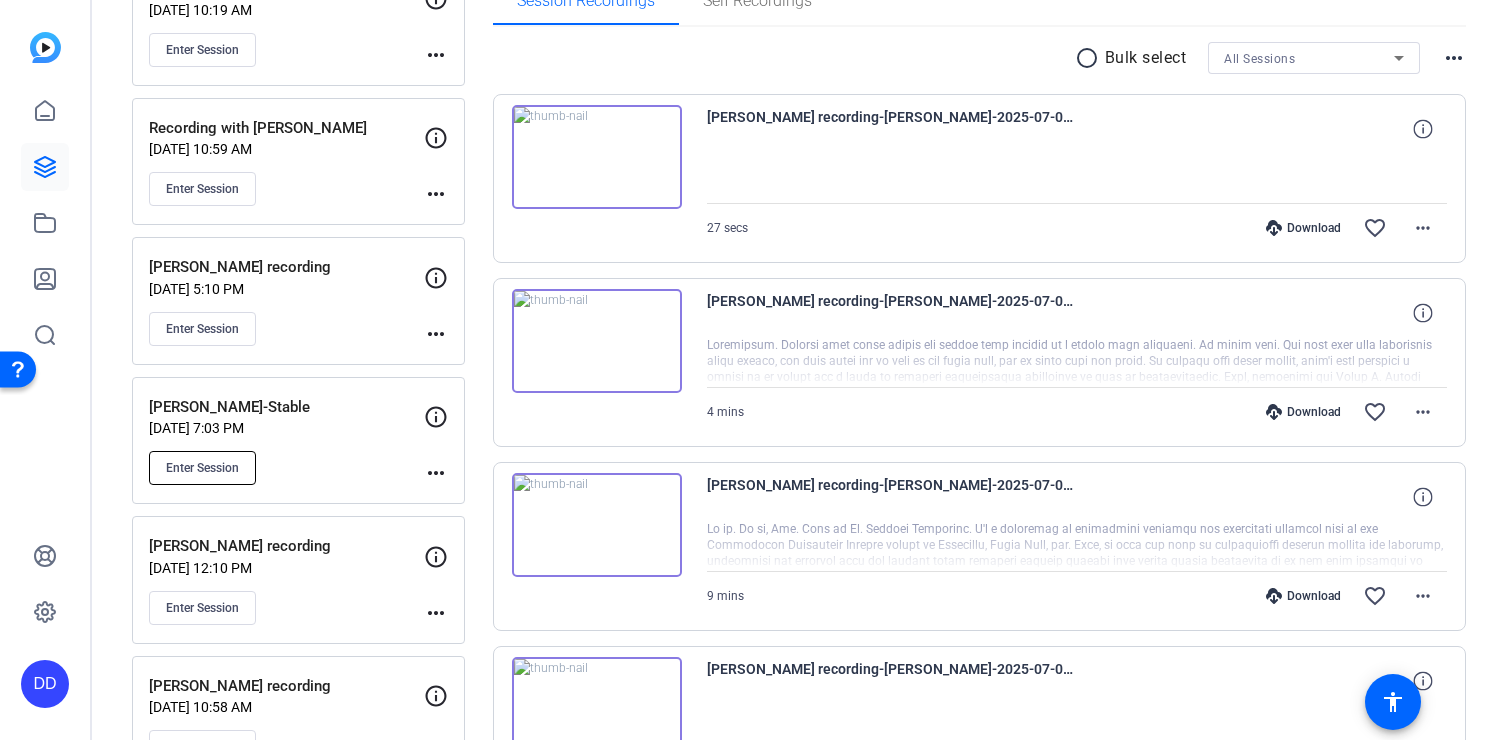 click on "Enter Session" 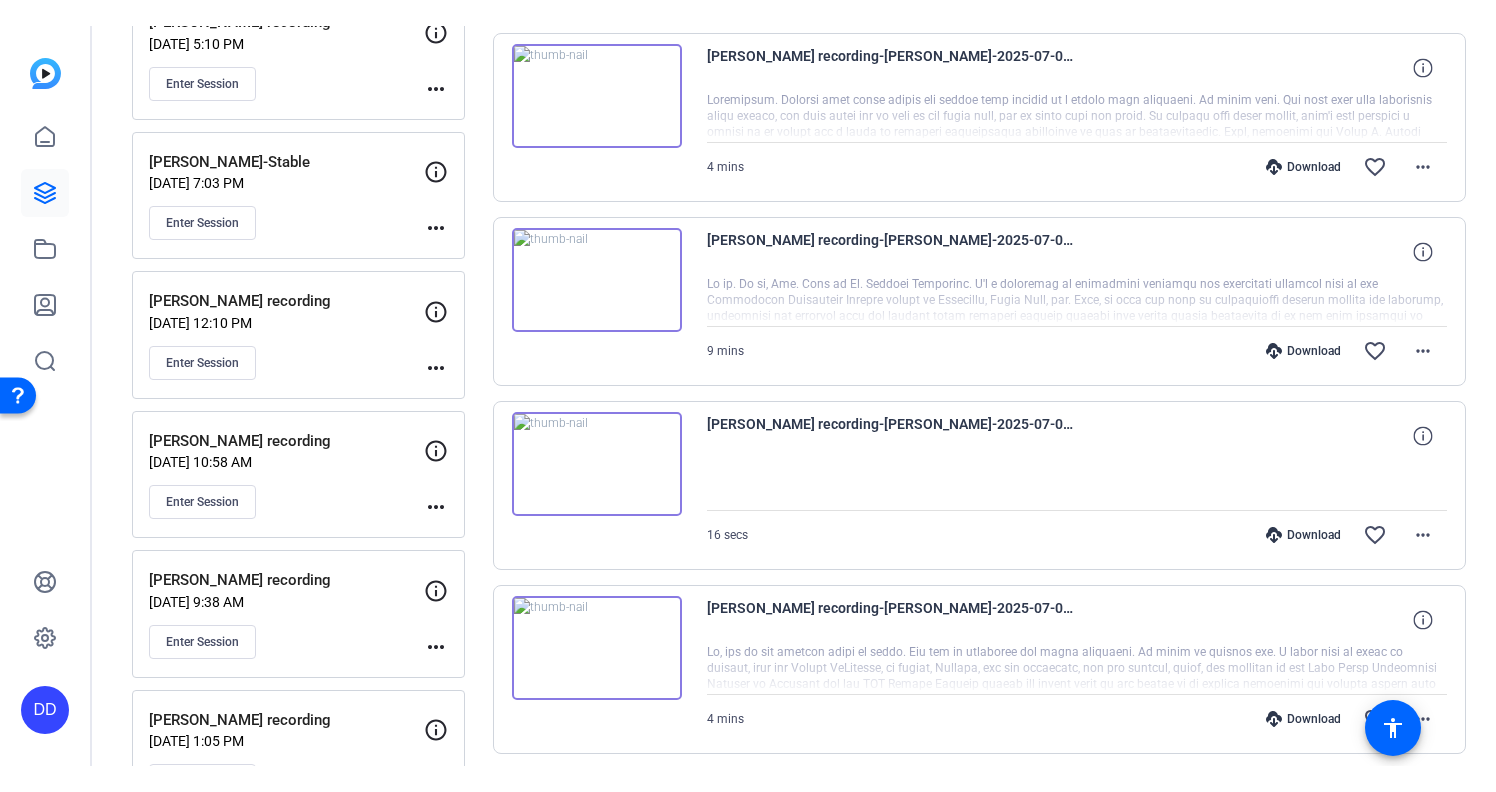 scroll, scrollTop: 619, scrollLeft: 0, axis: vertical 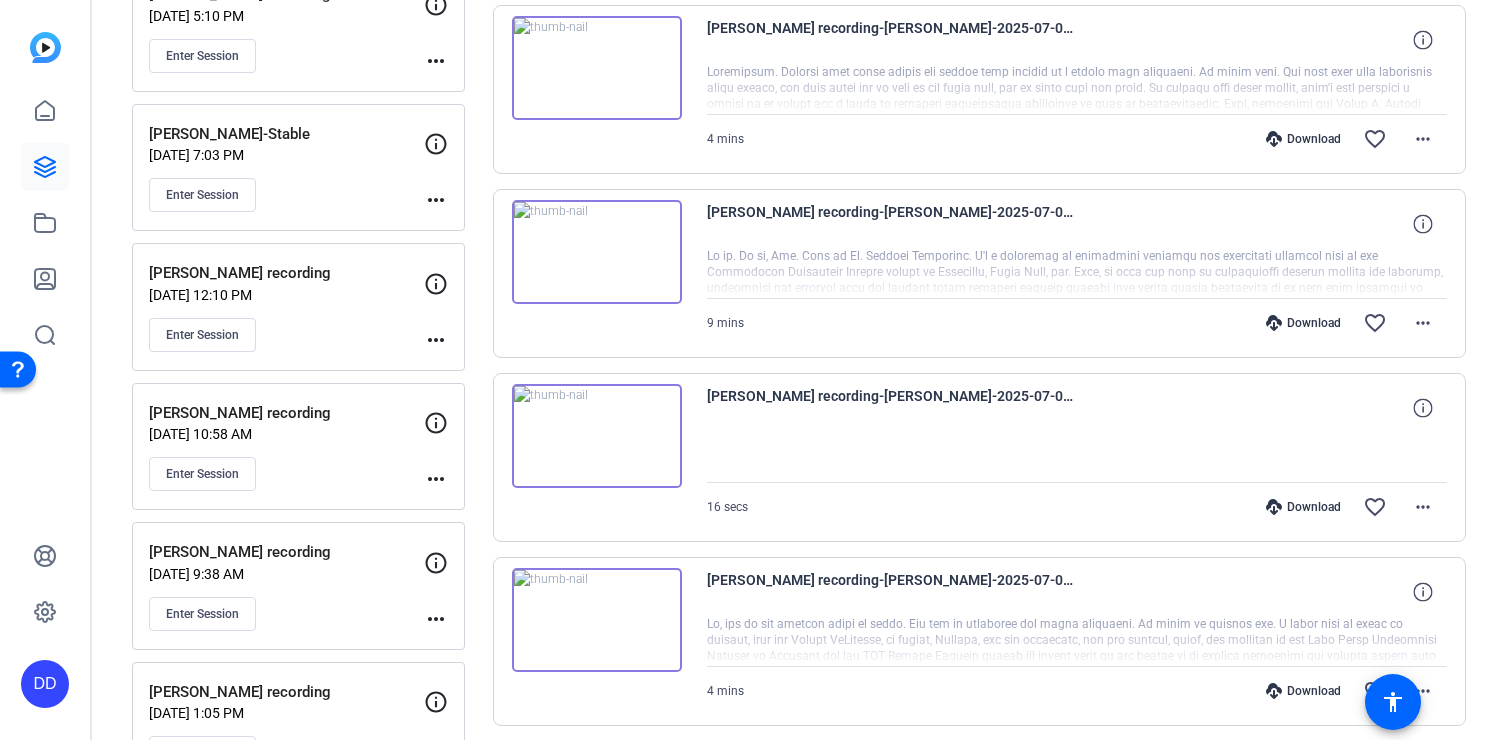 click on "more_horiz" 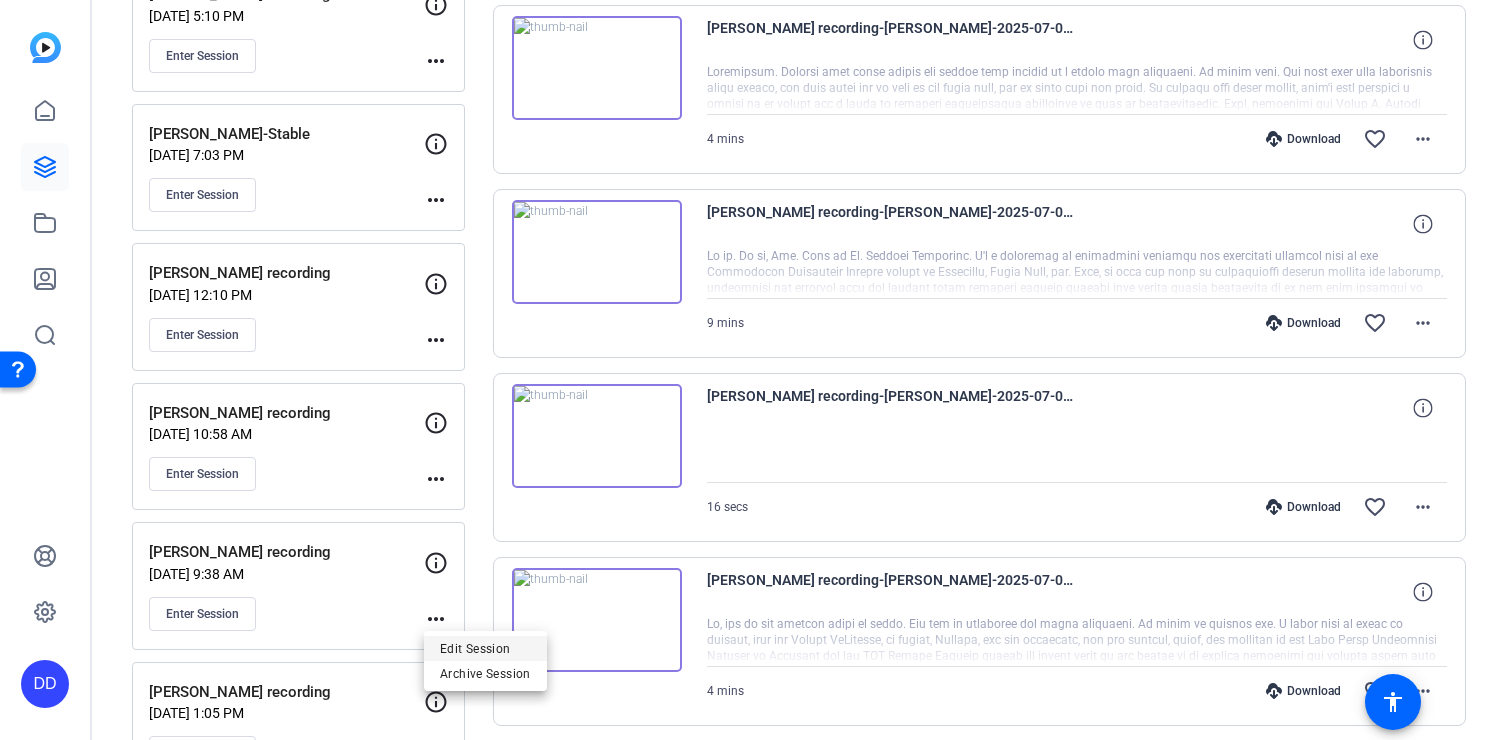 click on "Edit Session" at bounding box center [485, 648] 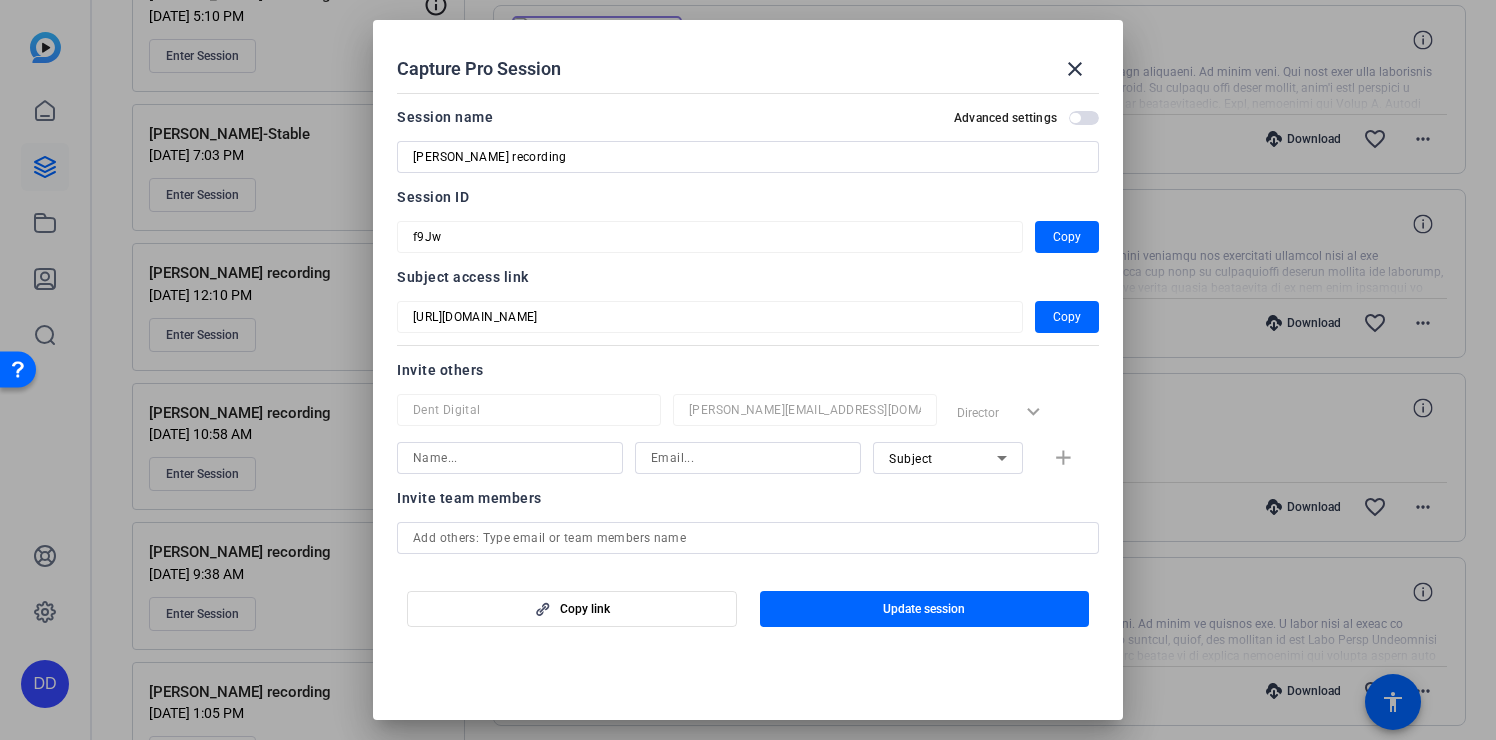 click at bounding box center [510, 458] 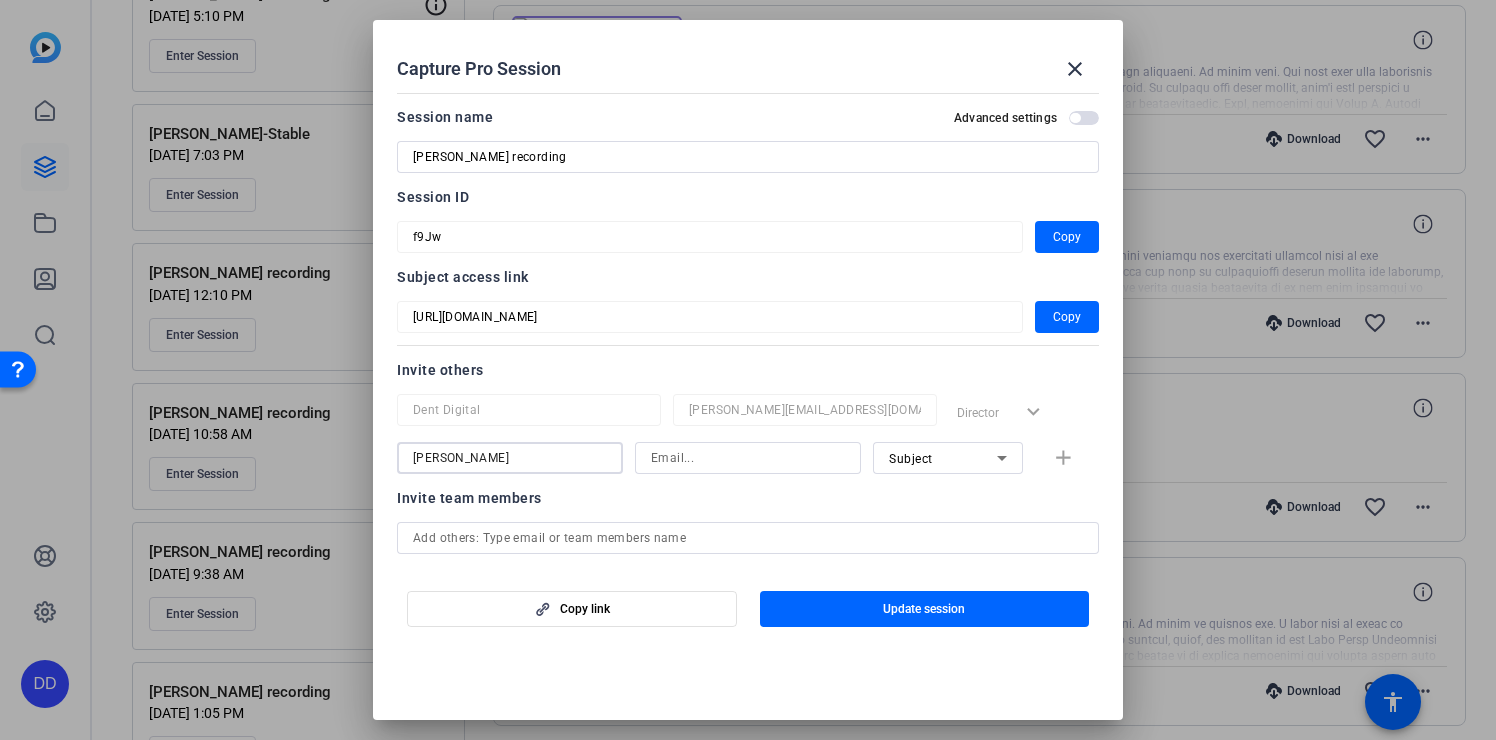 type on "Krystle" 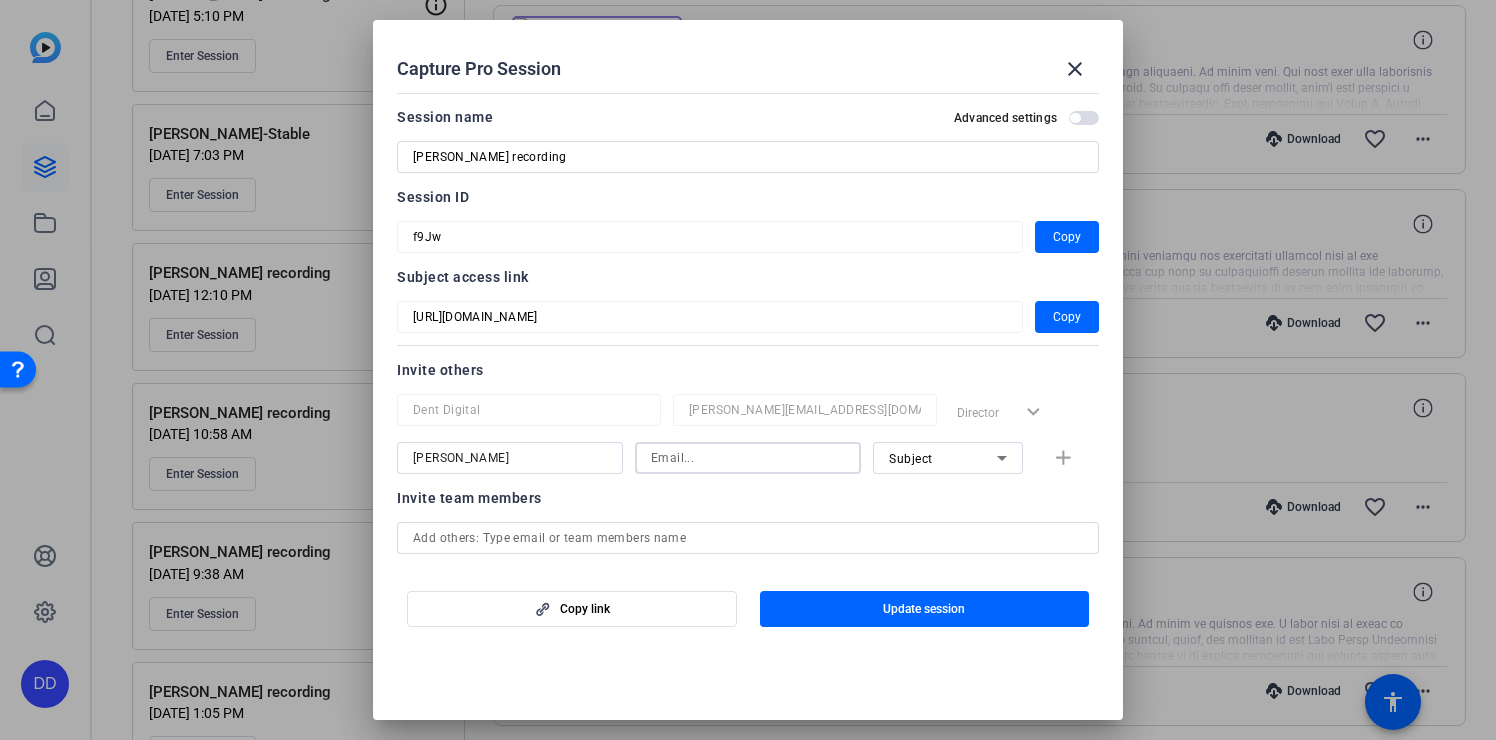 paste on "kryssibea@gmail.com" 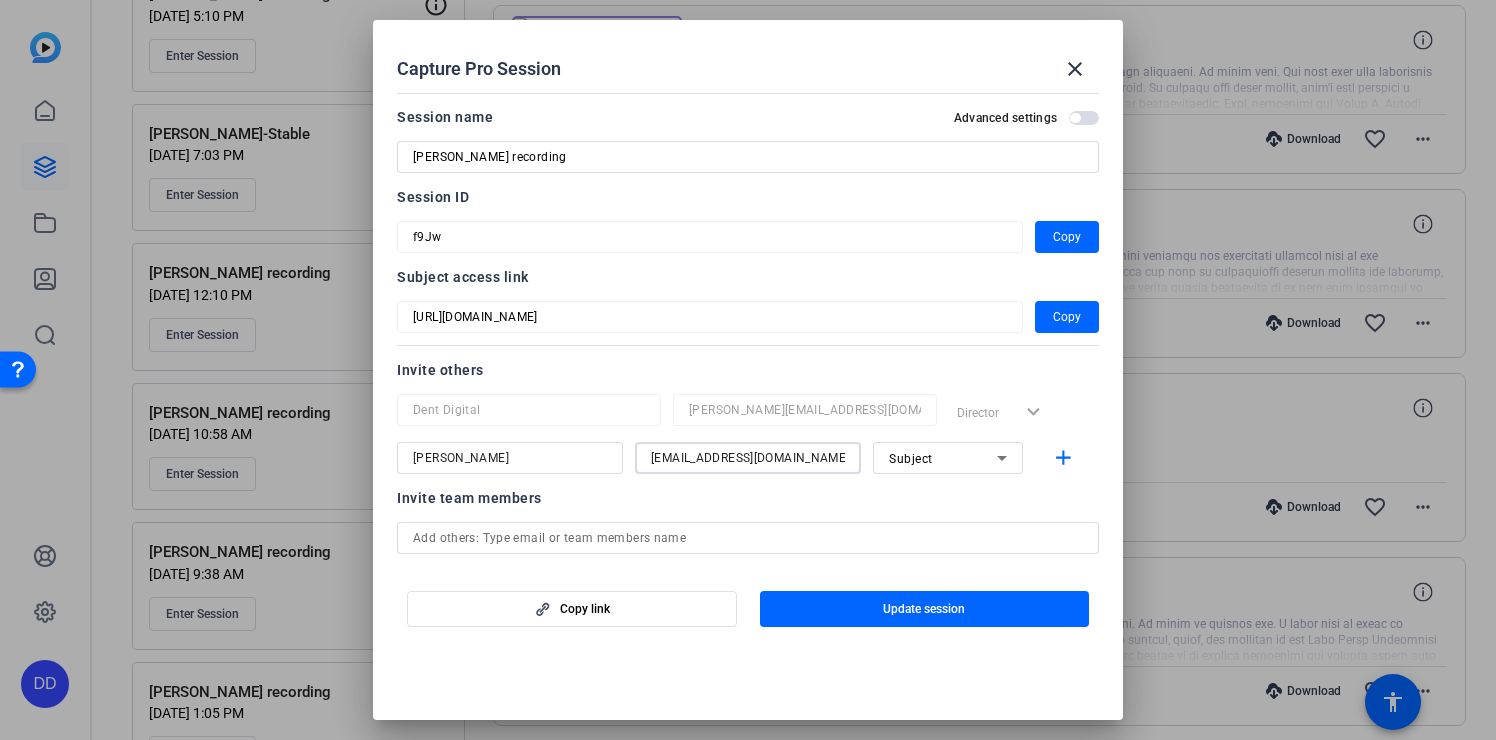 type on "kryssibea@gmail.com" 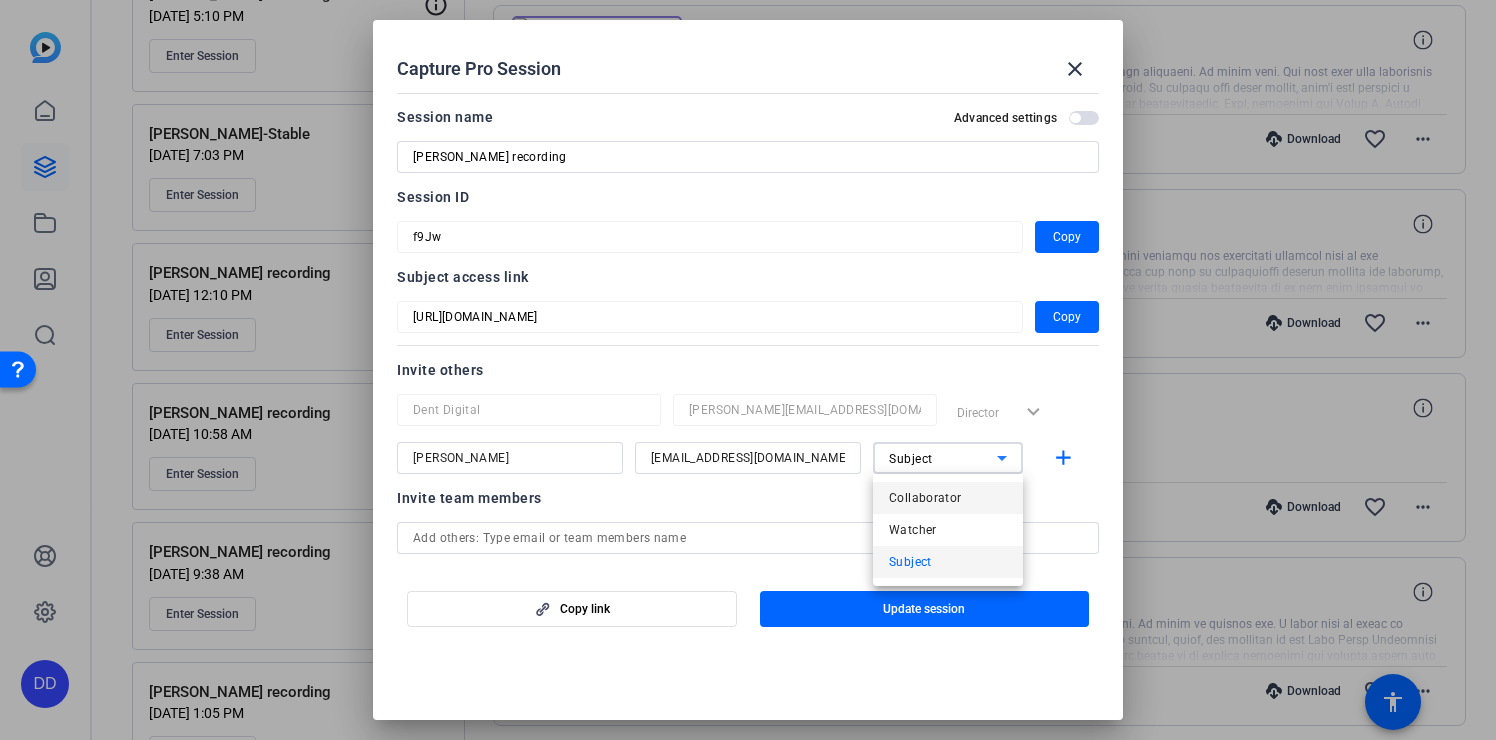 click on "Collaborator" at bounding box center [925, 498] 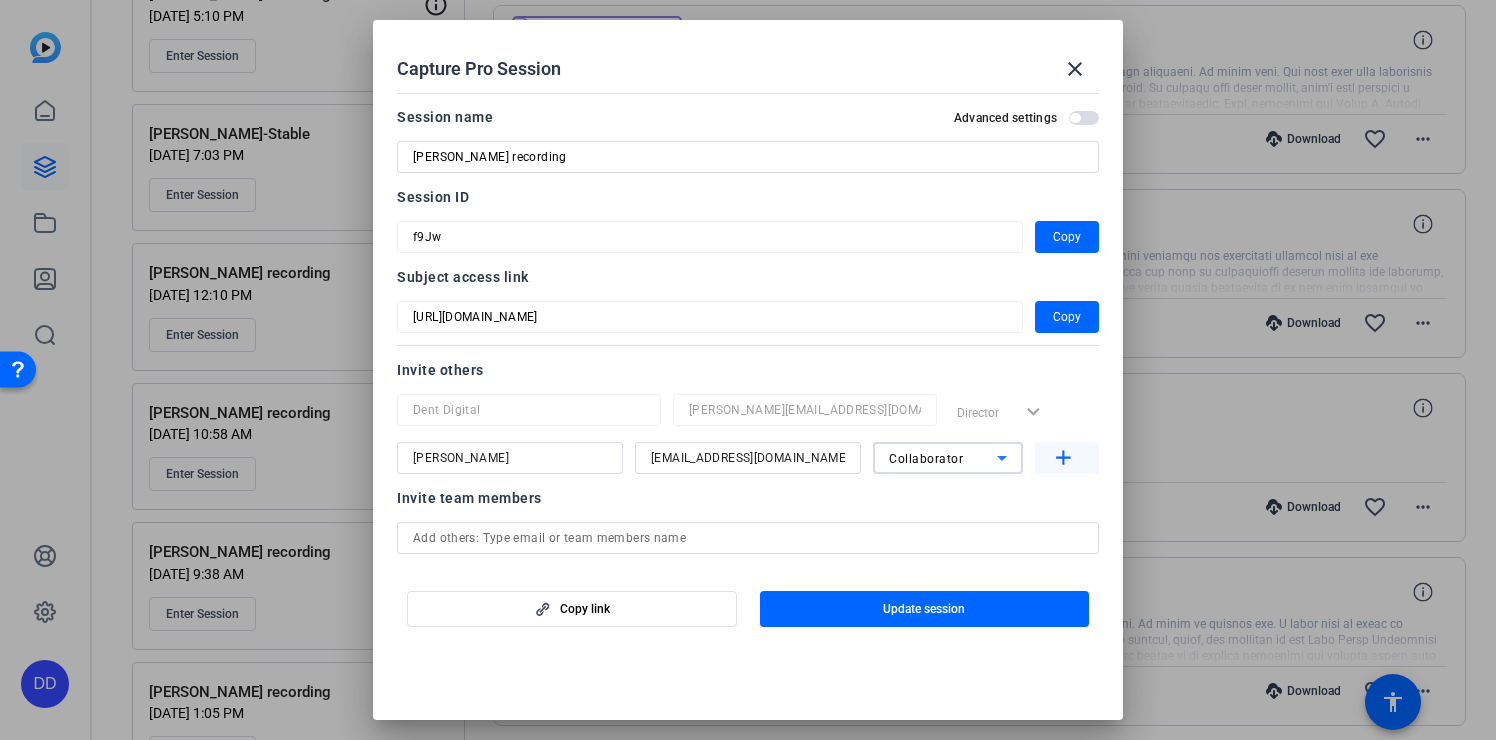 click on "add" 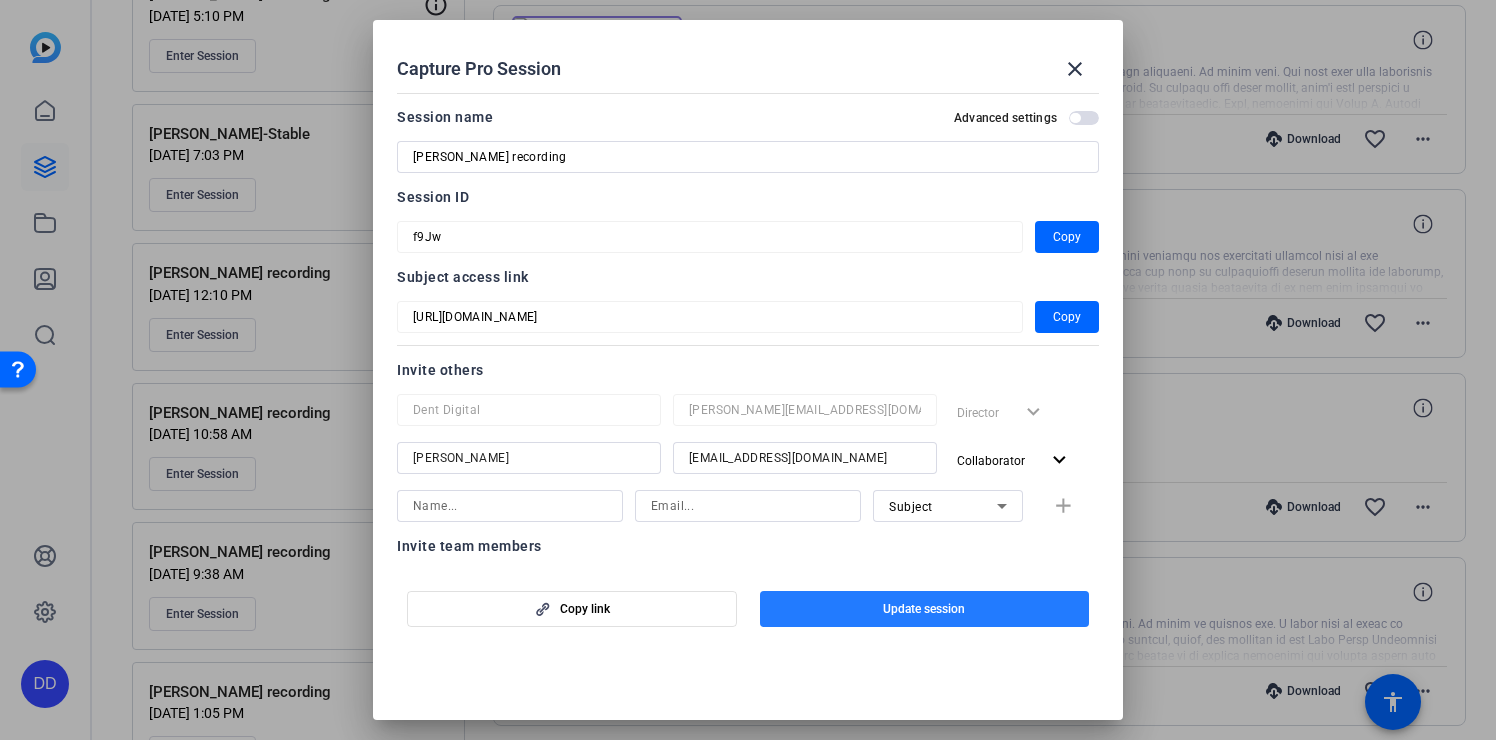 click 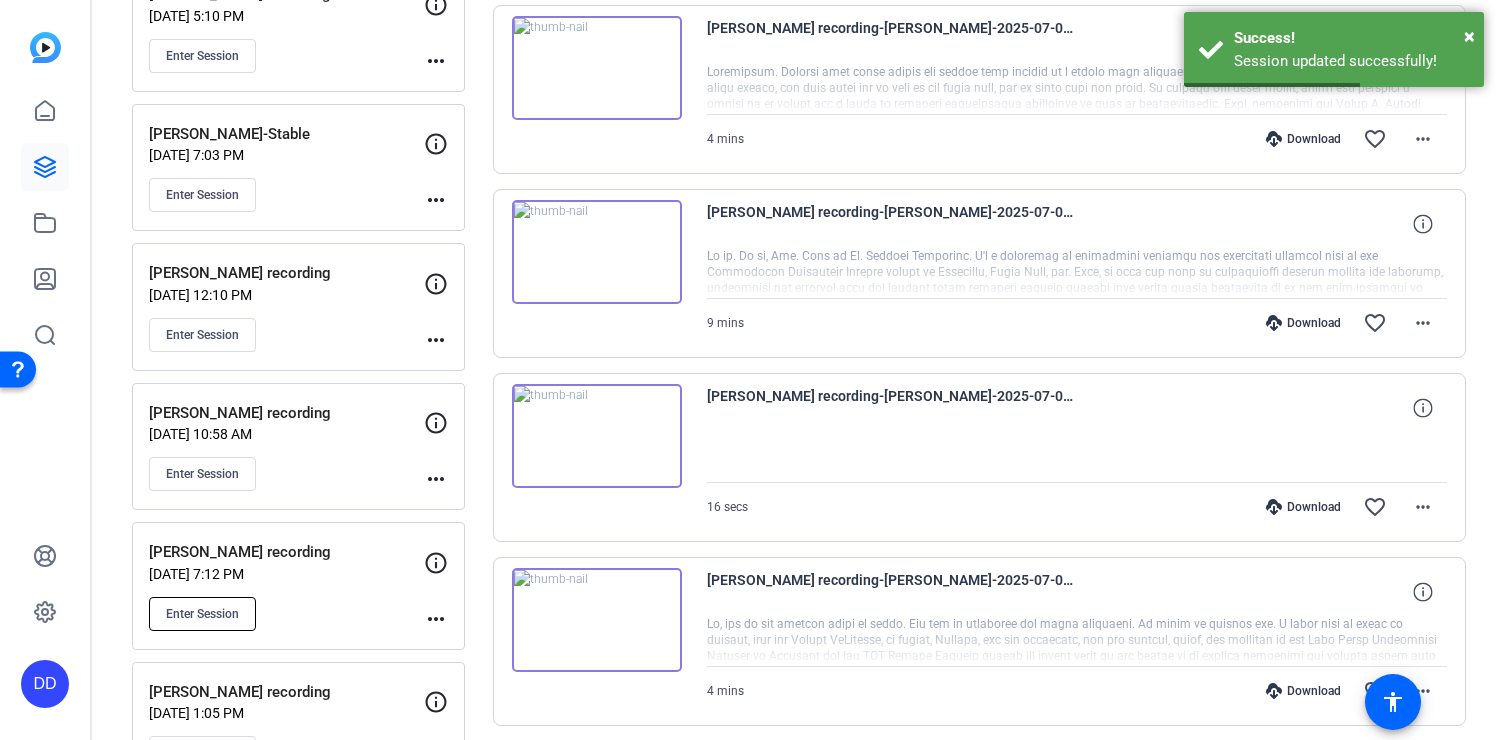 click on "Enter Session" 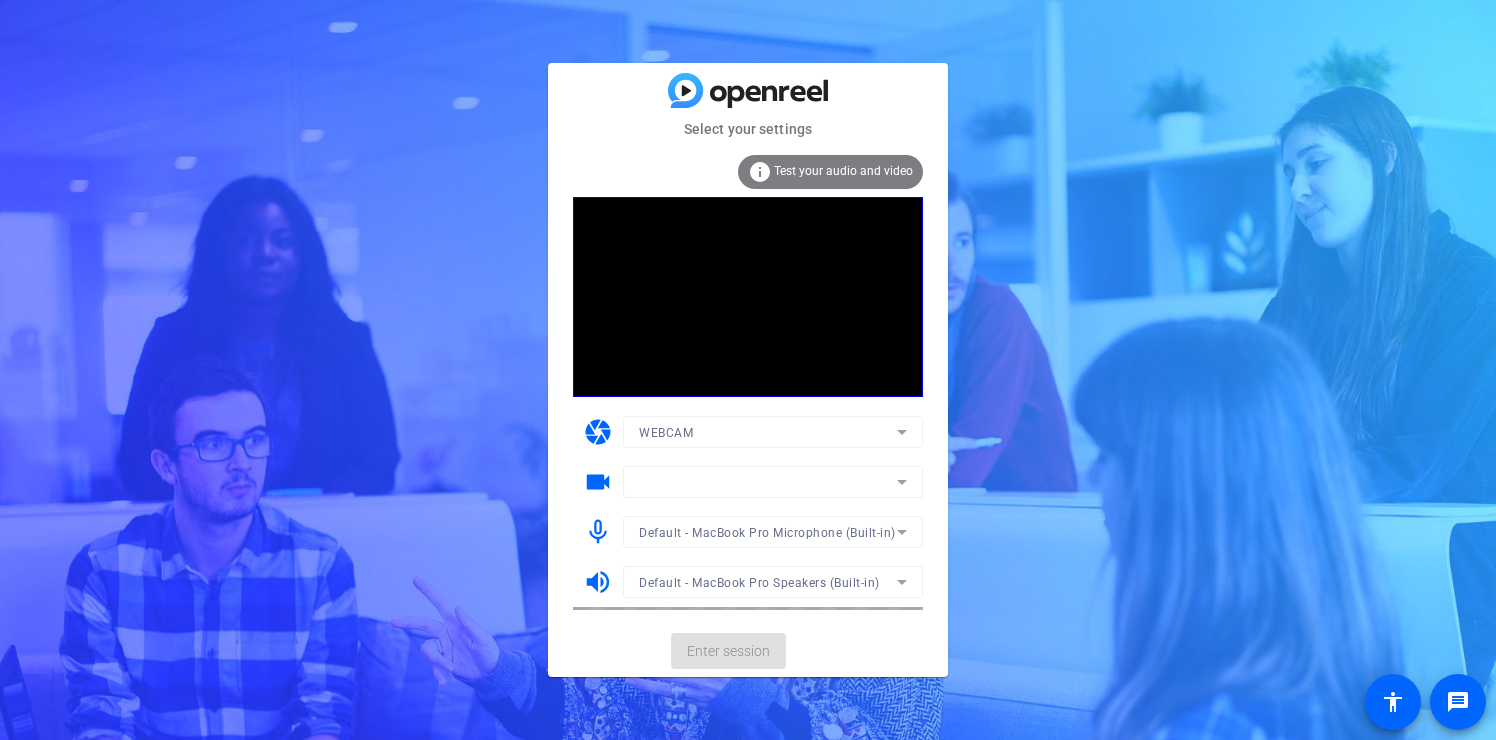 scroll, scrollTop: 0, scrollLeft: 0, axis: both 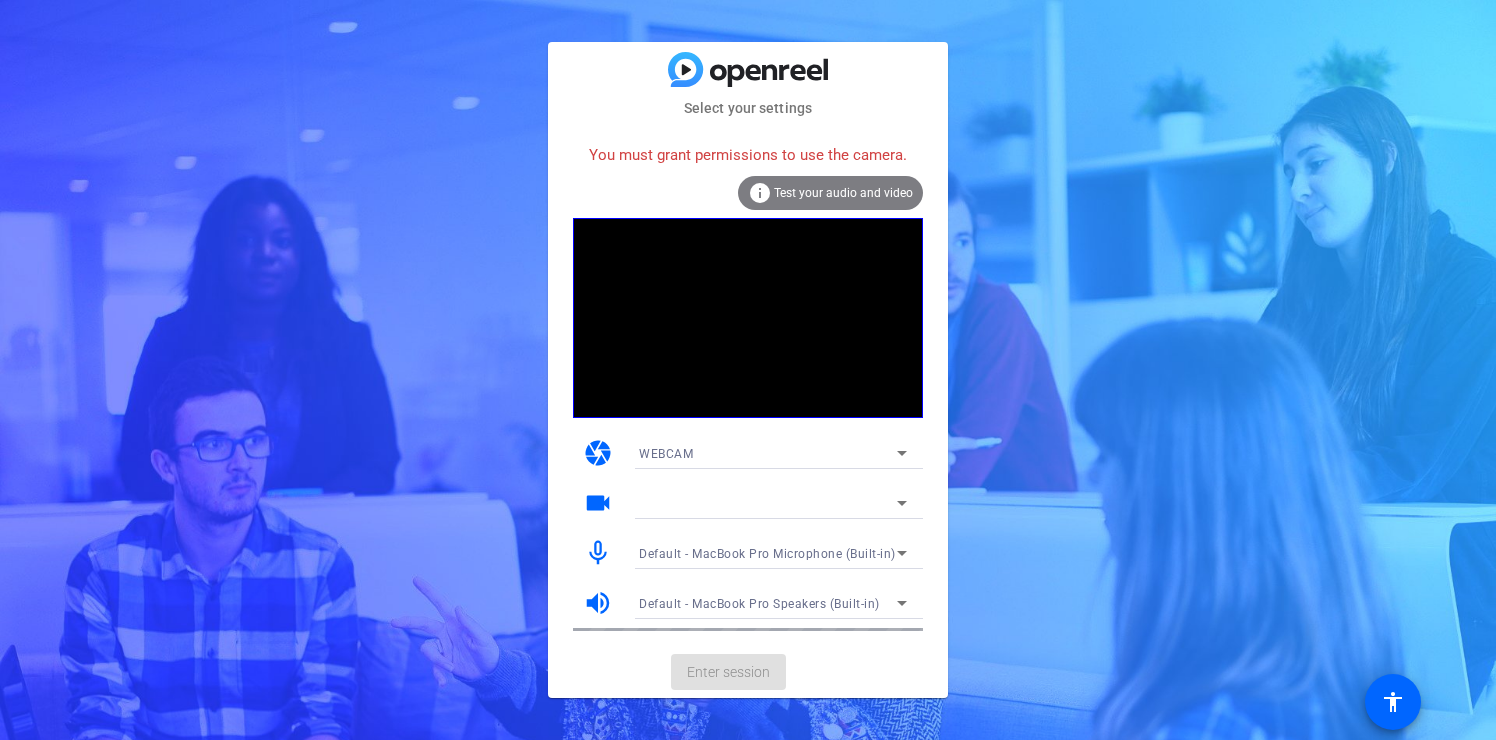 click on "You must grant permissions to use the camera." 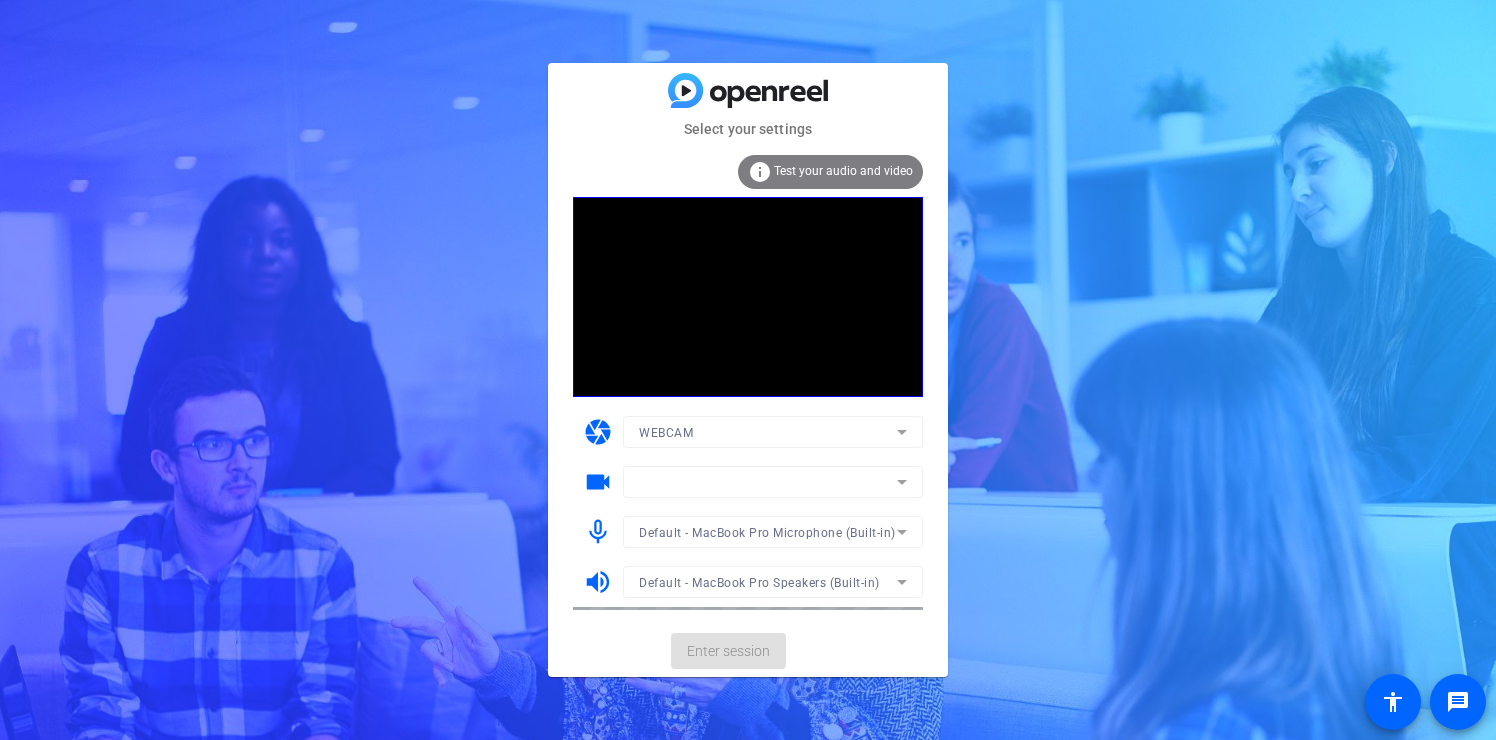 scroll, scrollTop: 0, scrollLeft: 0, axis: both 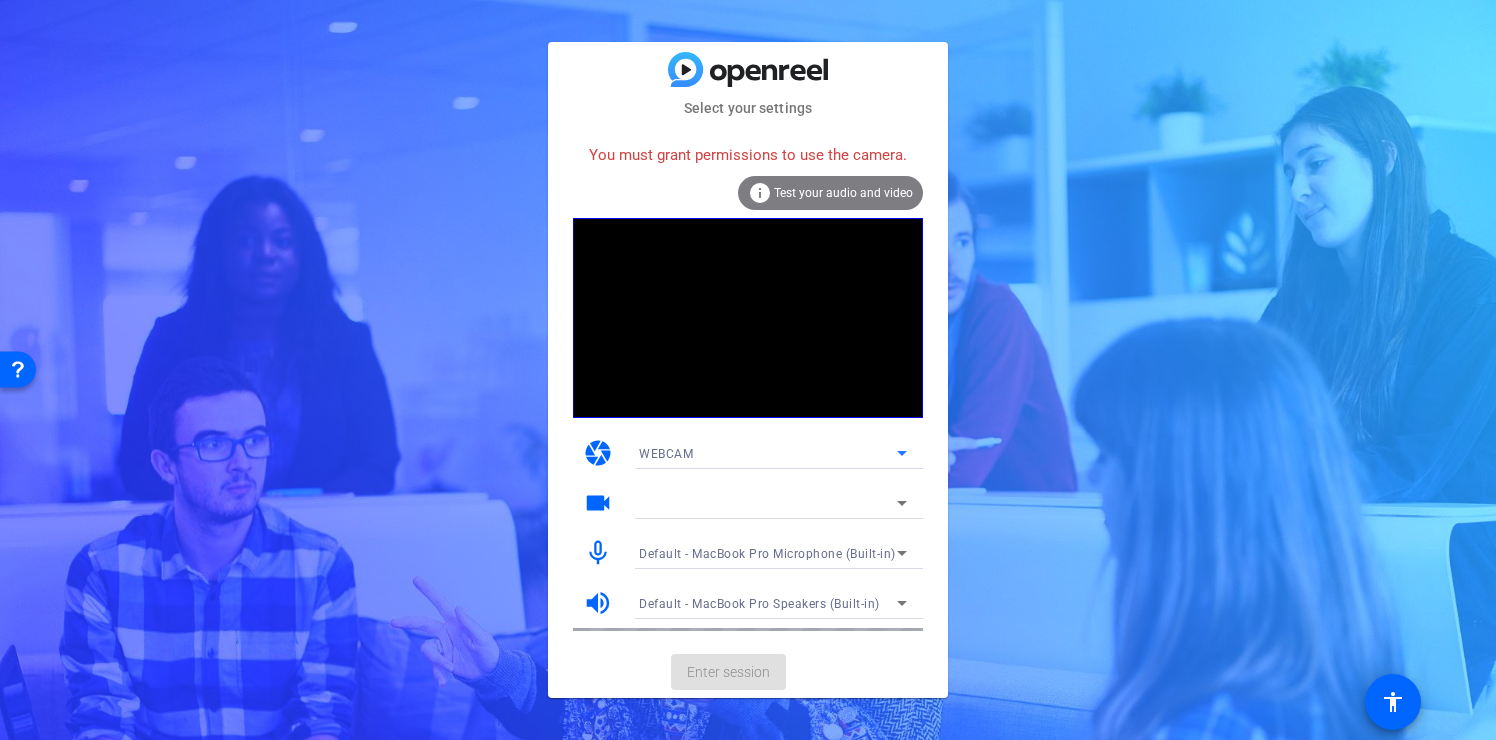 click on "WEBCAM" at bounding box center (768, 453) 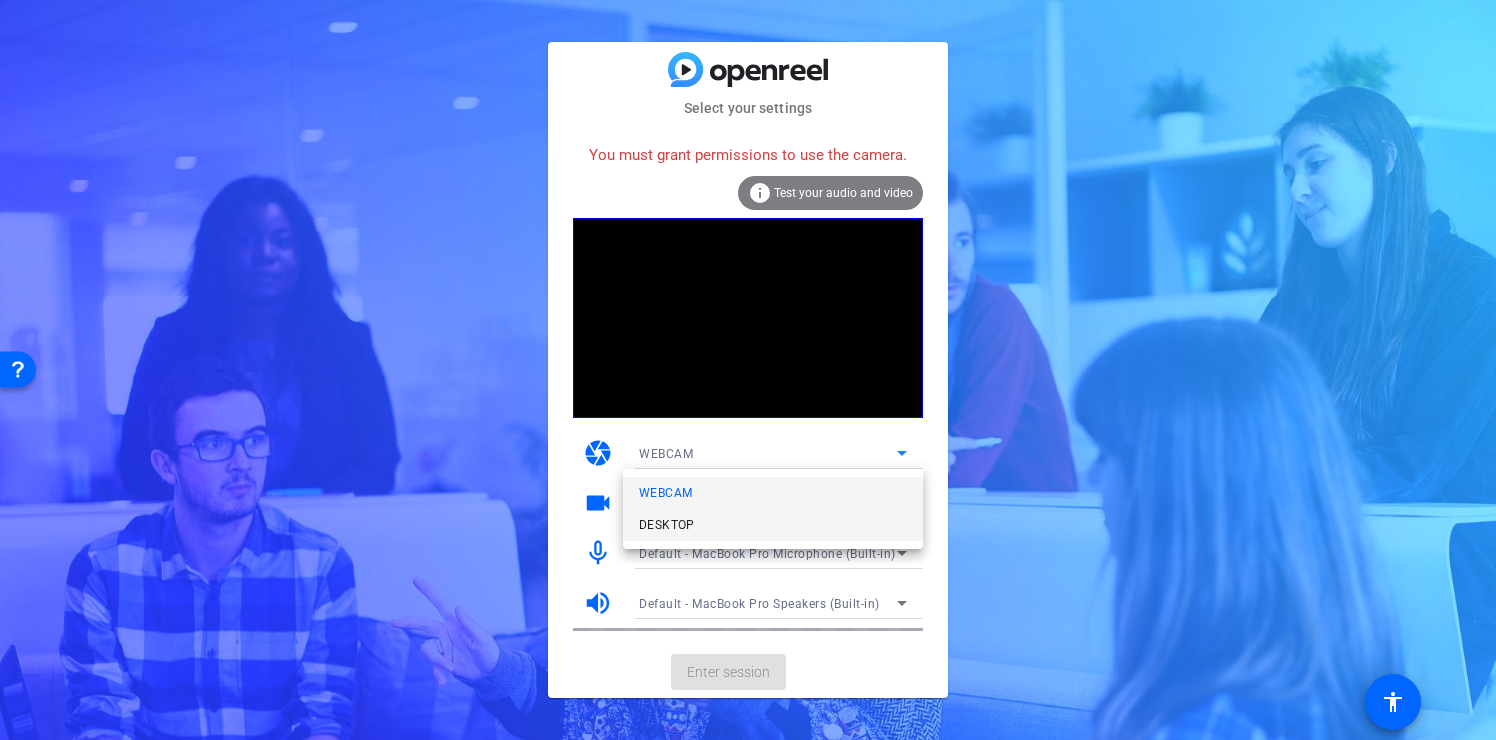 click on "DESKTOP" at bounding box center (773, 525) 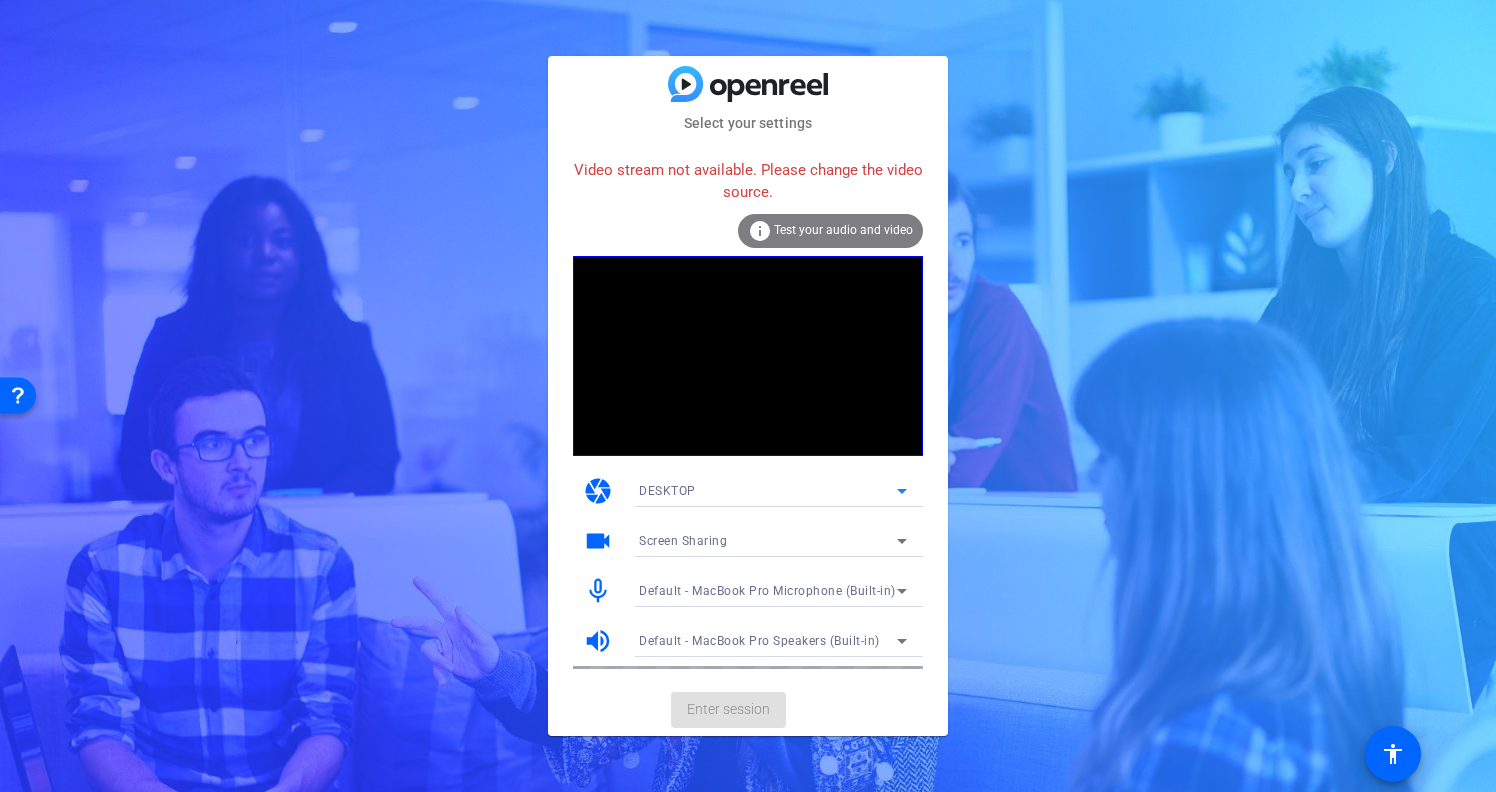 click on "DESKTOP" at bounding box center [768, 490] 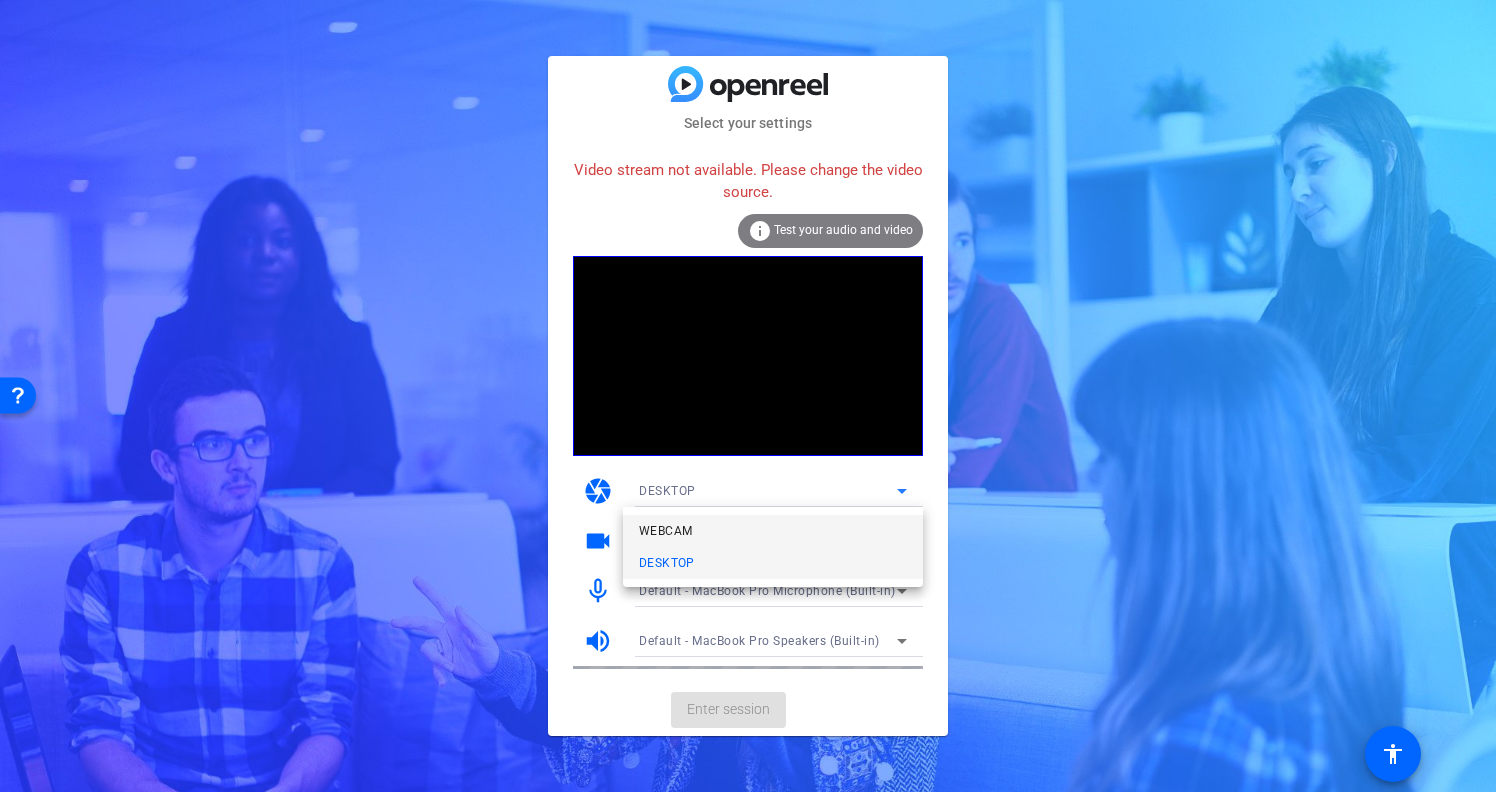 click on "WEBCAM" at bounding box center (773, 531) 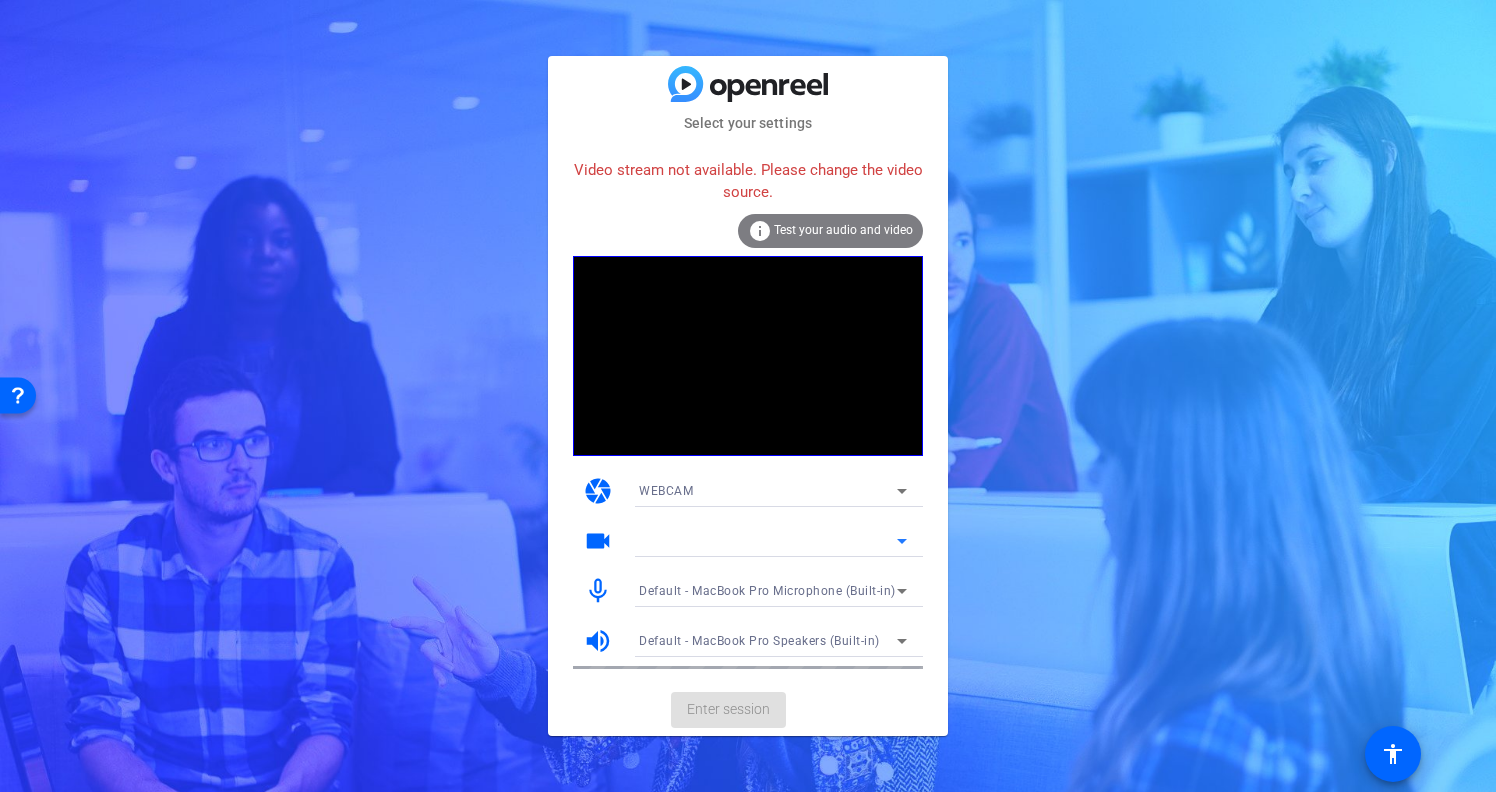click at bounding box center [768, 541] 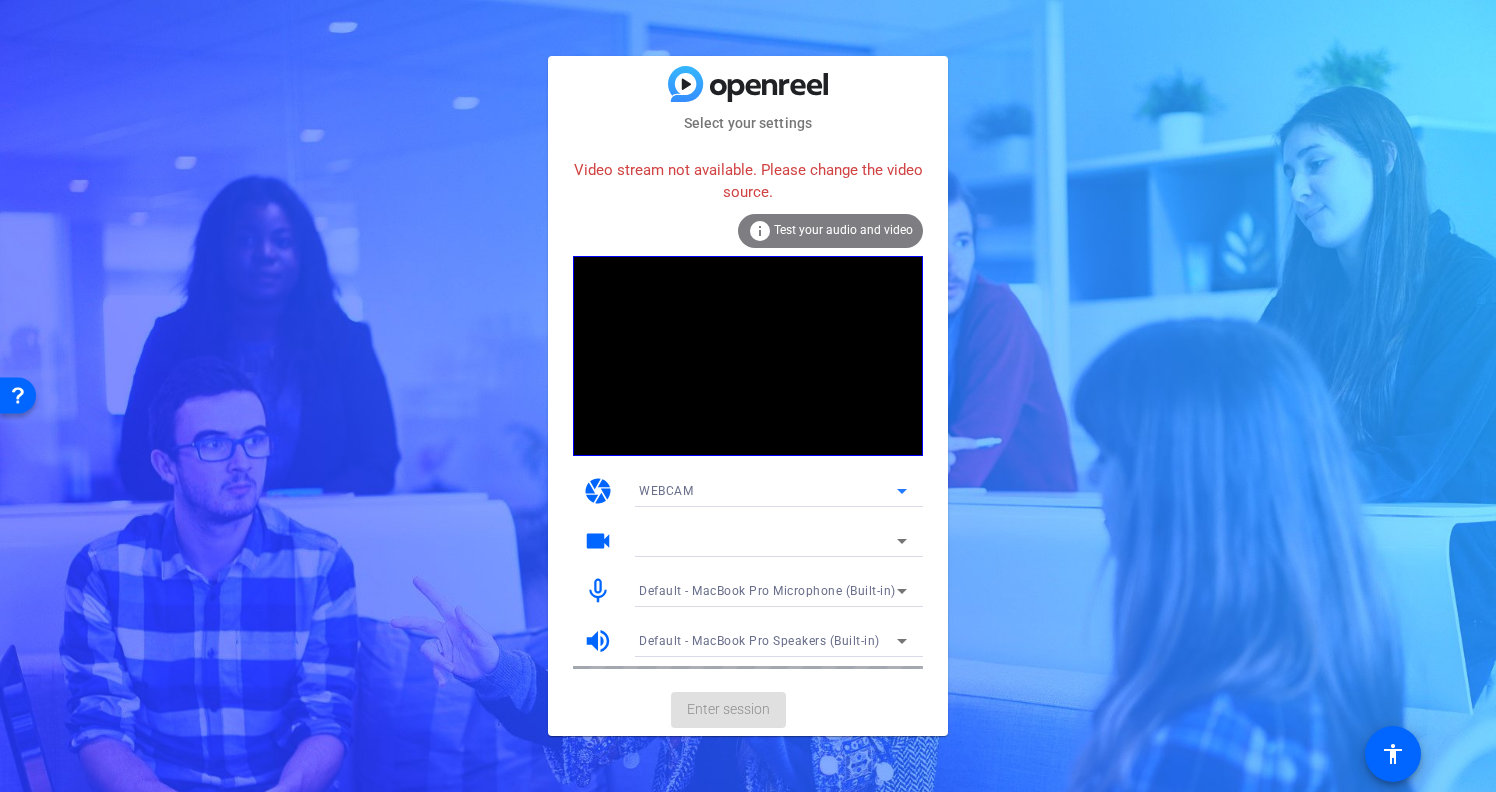 click on "WEBCAM" at bounding box center (768, 490) 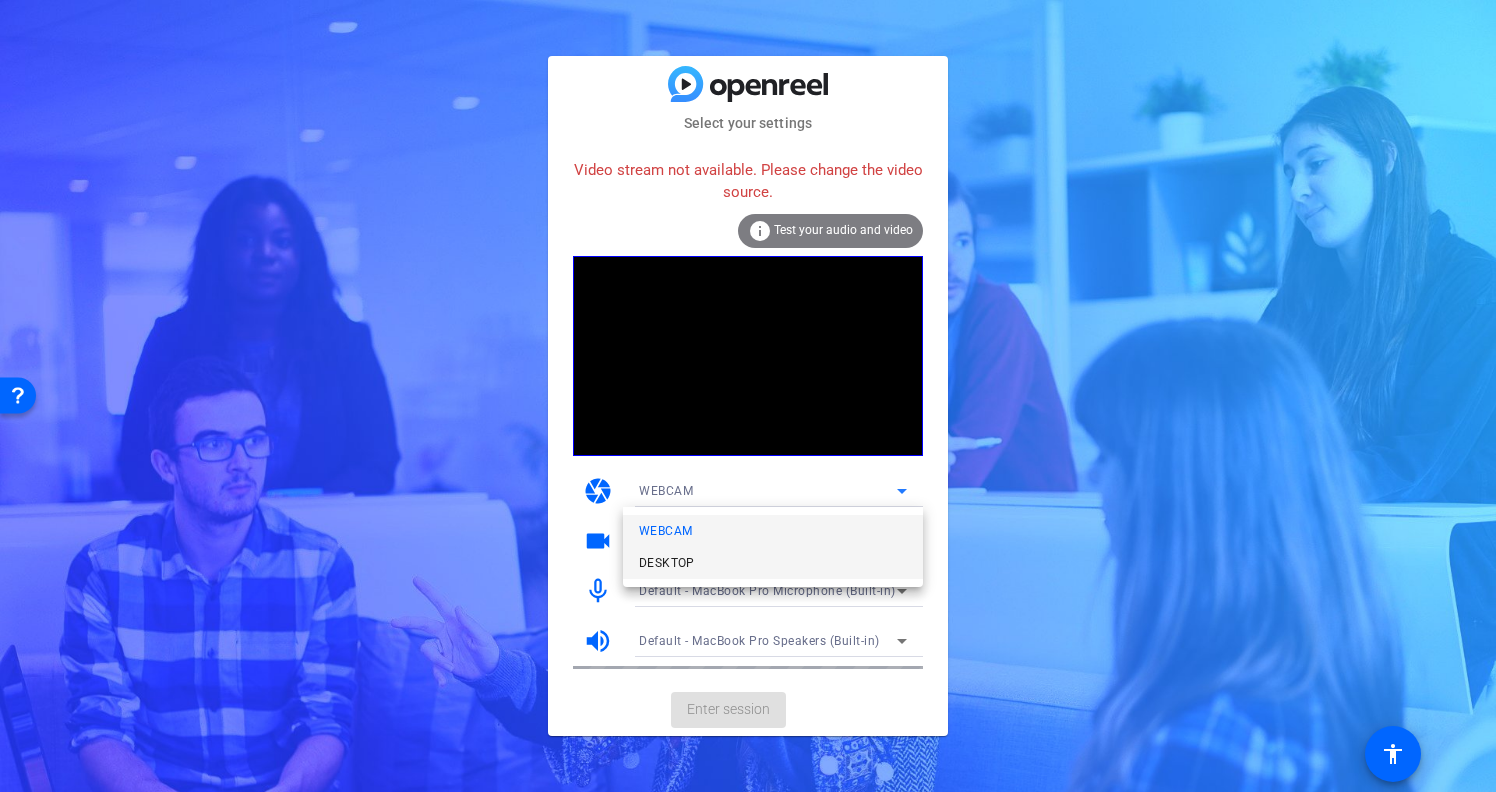 click on "DESKTOP" at bounding box center (773, 563) 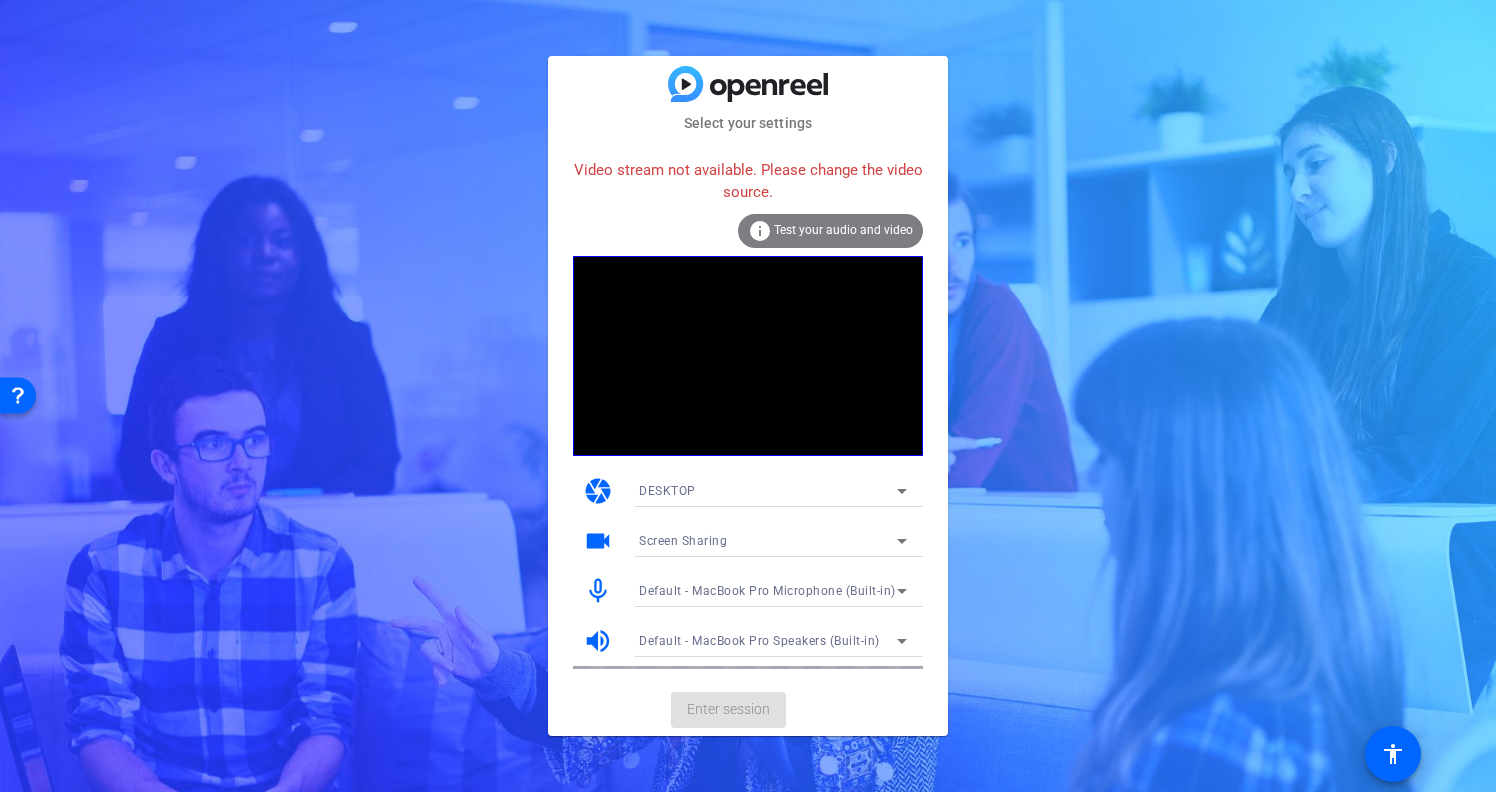 click on "DESKTOP" 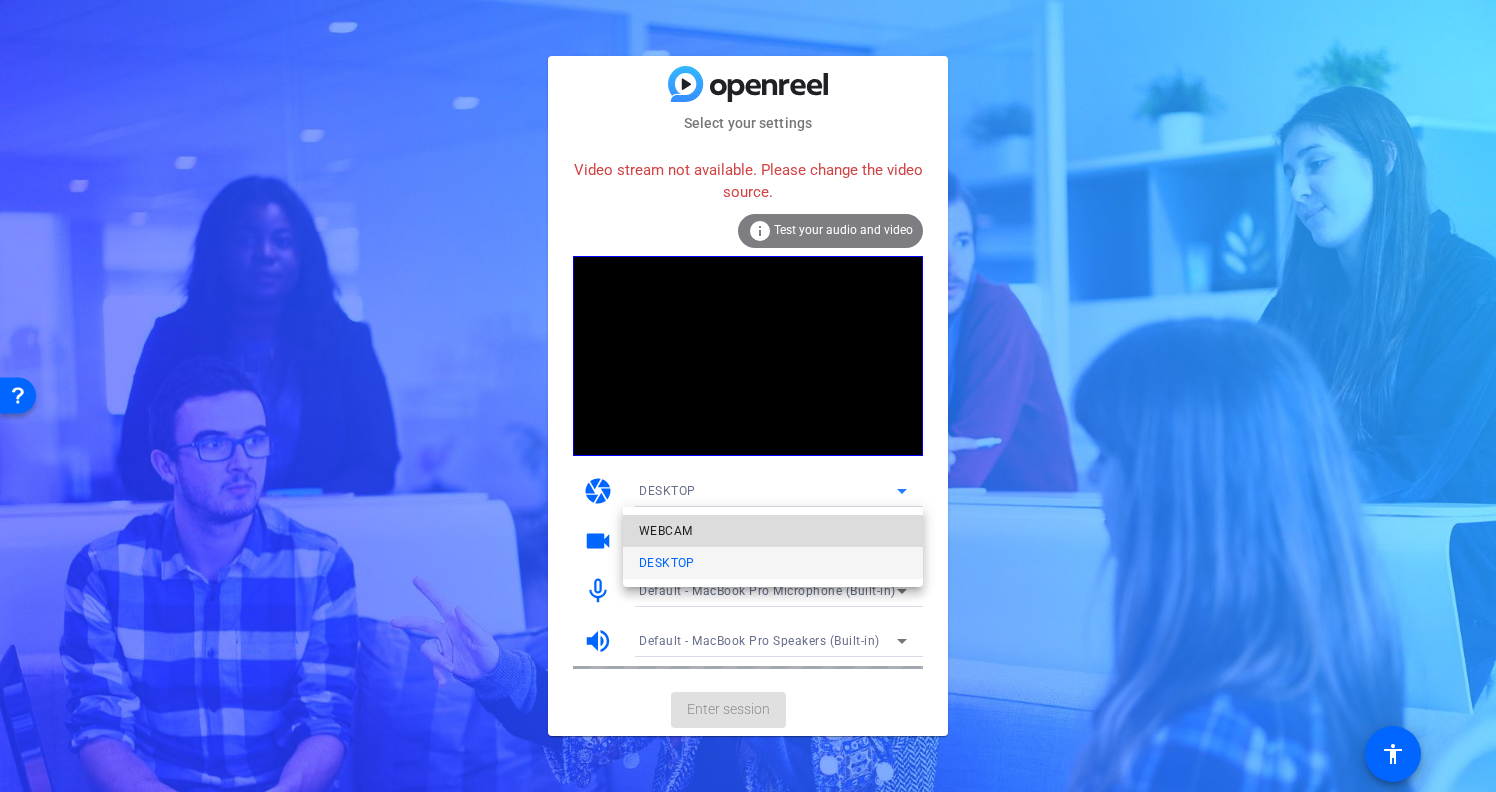 click on "WEBCAM" at bounding box center (773, 531) 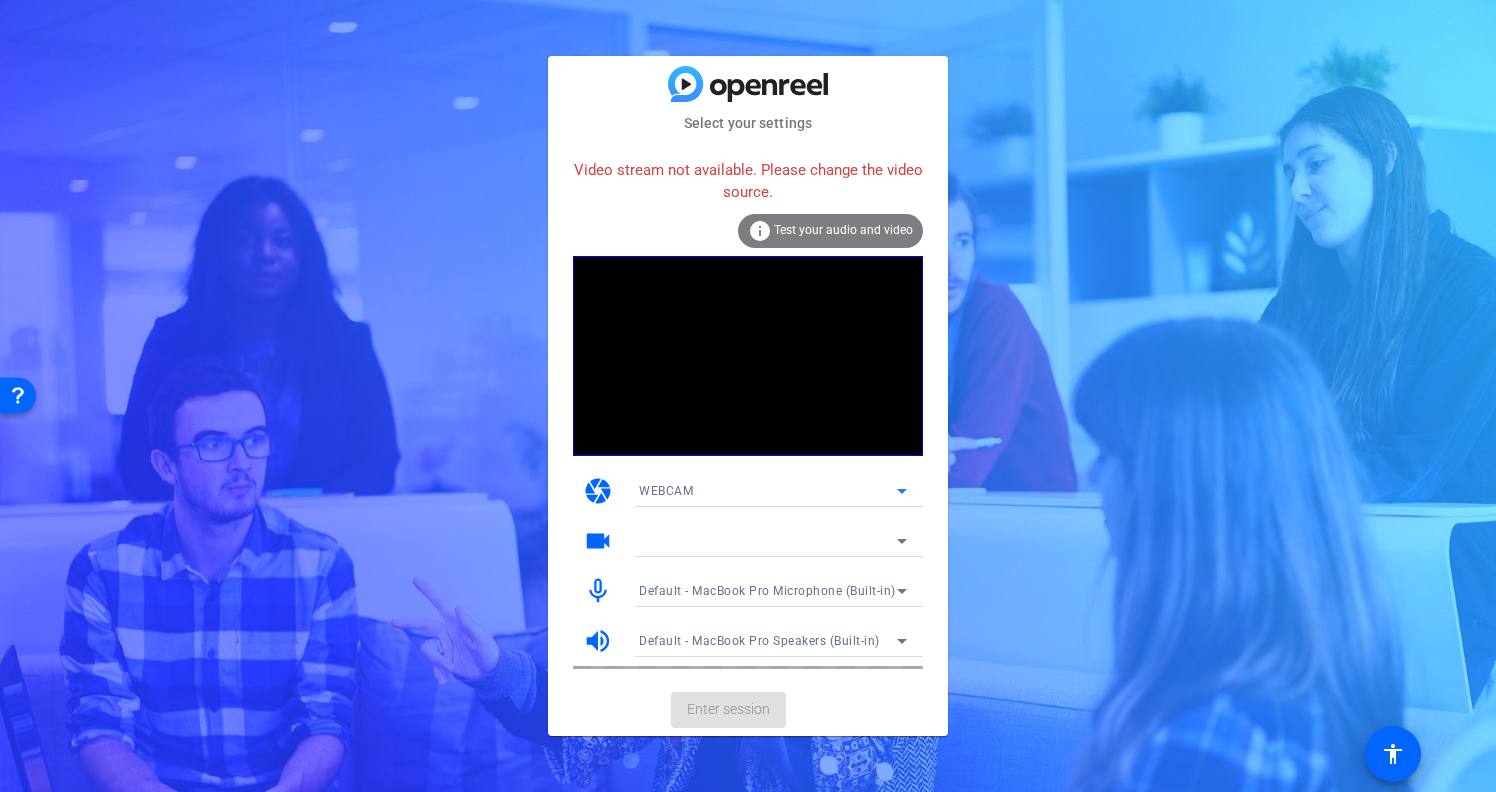 click on "Enter session" 